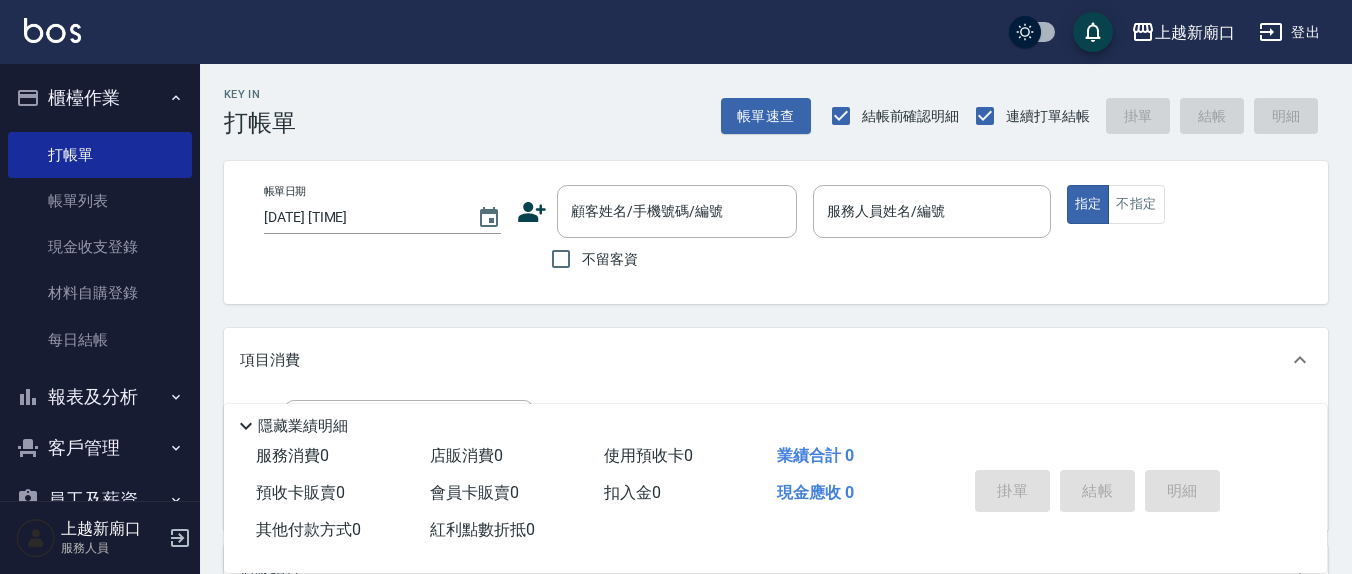 scroll, scrollTop: 0, scrollLeft: 0, axis: both 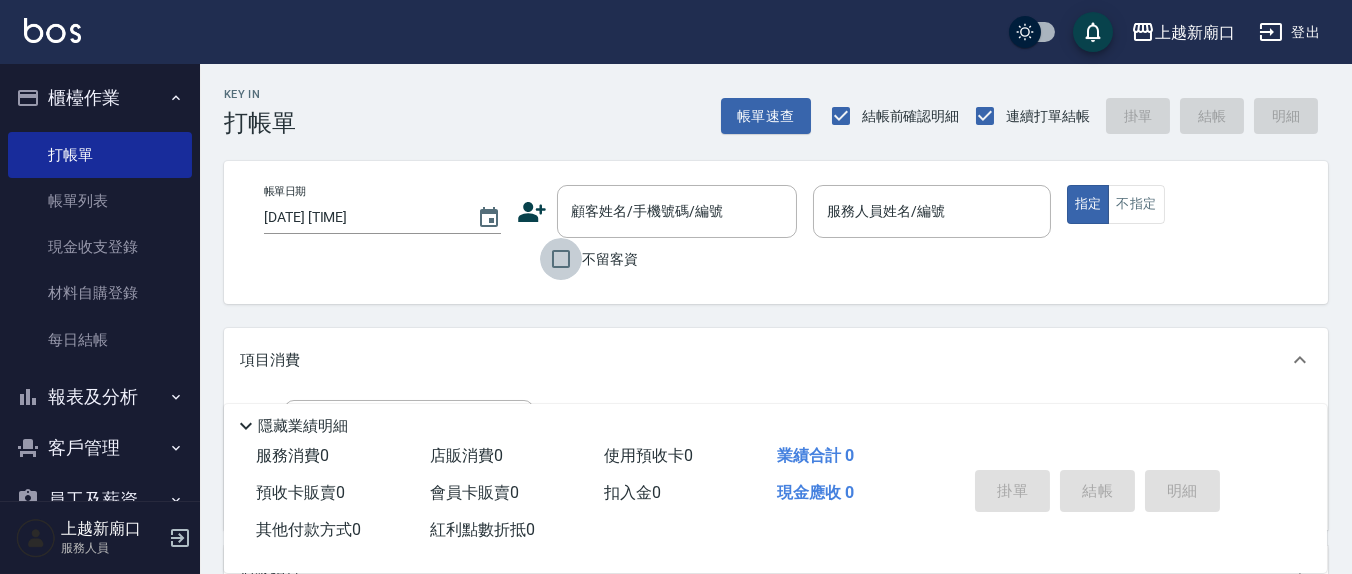 click on "不留客資" at bounding box center (561, 259) 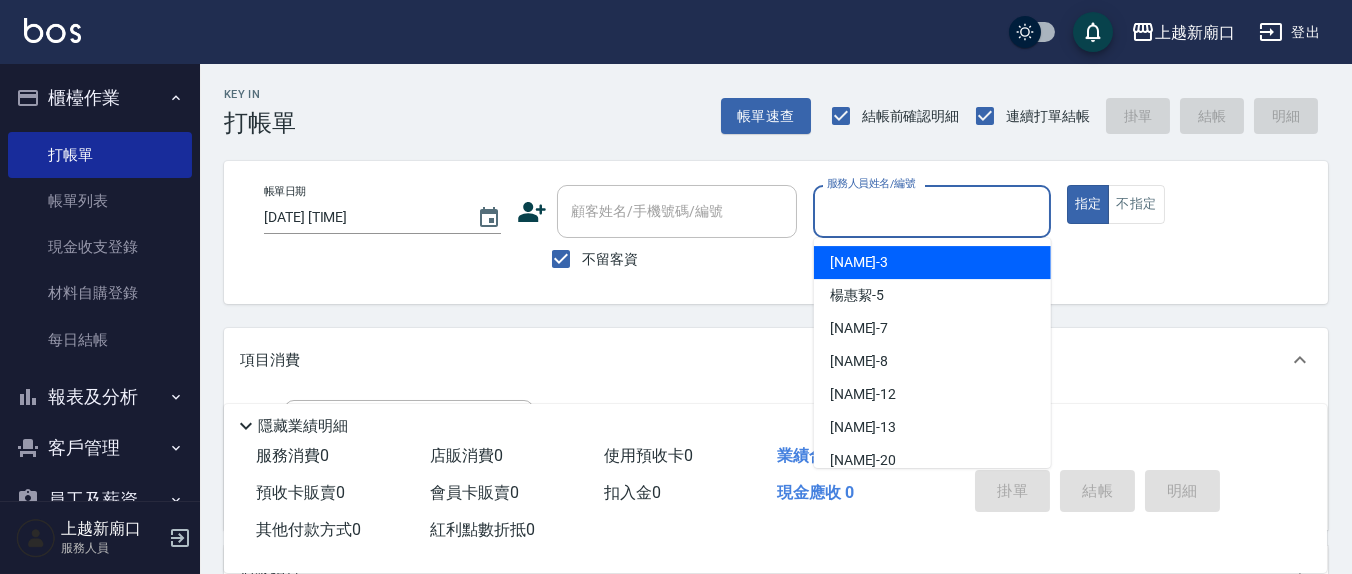 click on "服務人員姓名/編號" at bounding box center (931, 211) 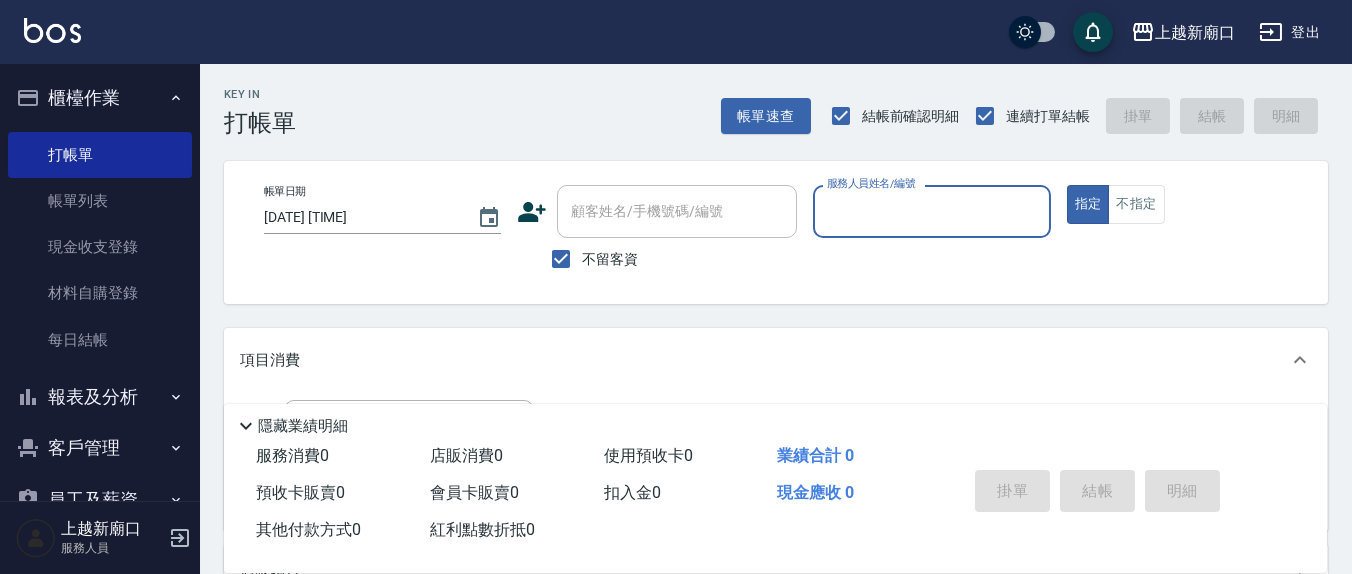 click on "服務人員姓名/編號" at bounding box center [931, 211] 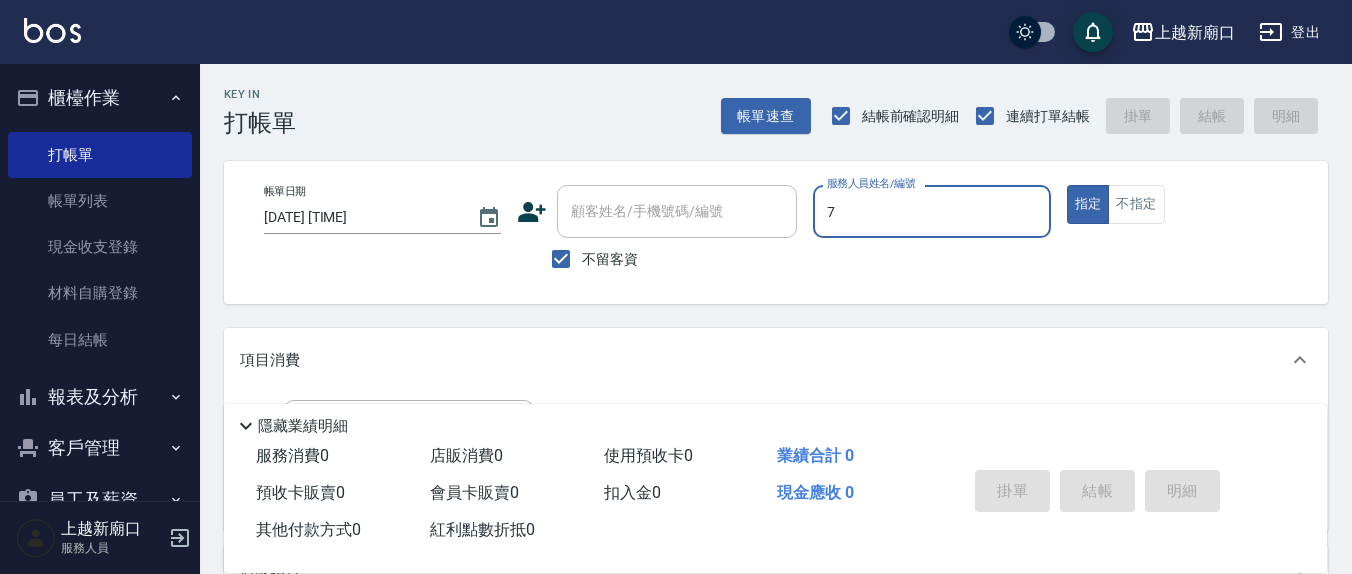 type on "7" 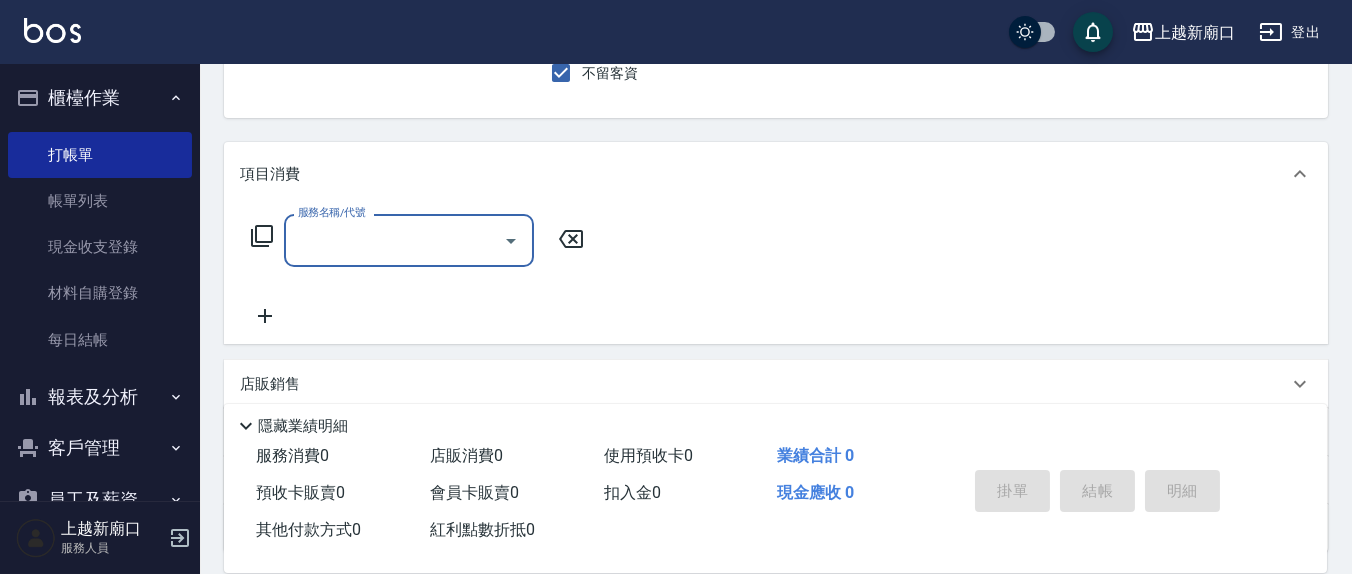 scroll, scrollTop: 208, scrollLeft: 0, axis: vertical 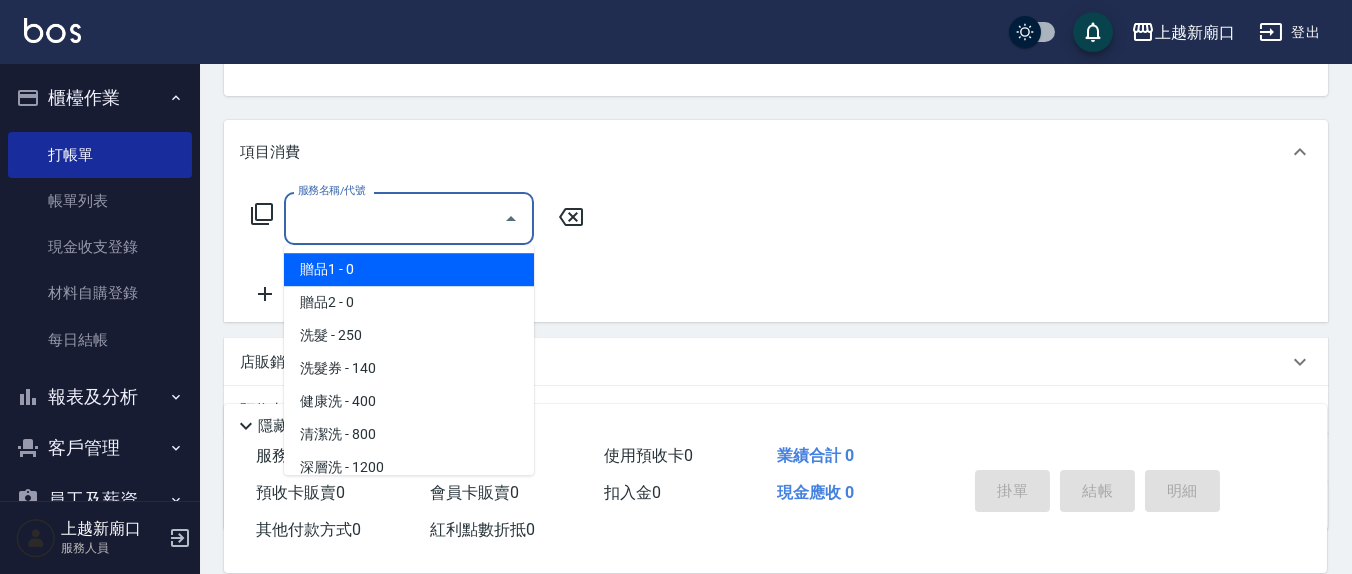 click on "服務名稱/代號" at bounding box center (394, 218) 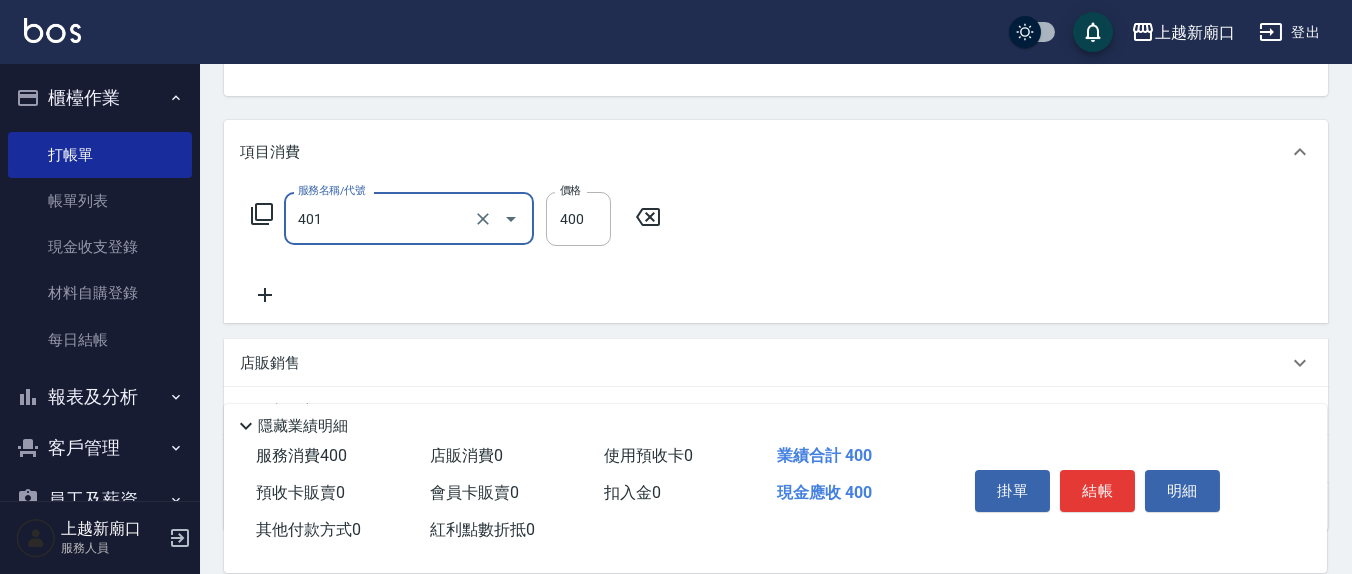 type on "剪髮(401)" 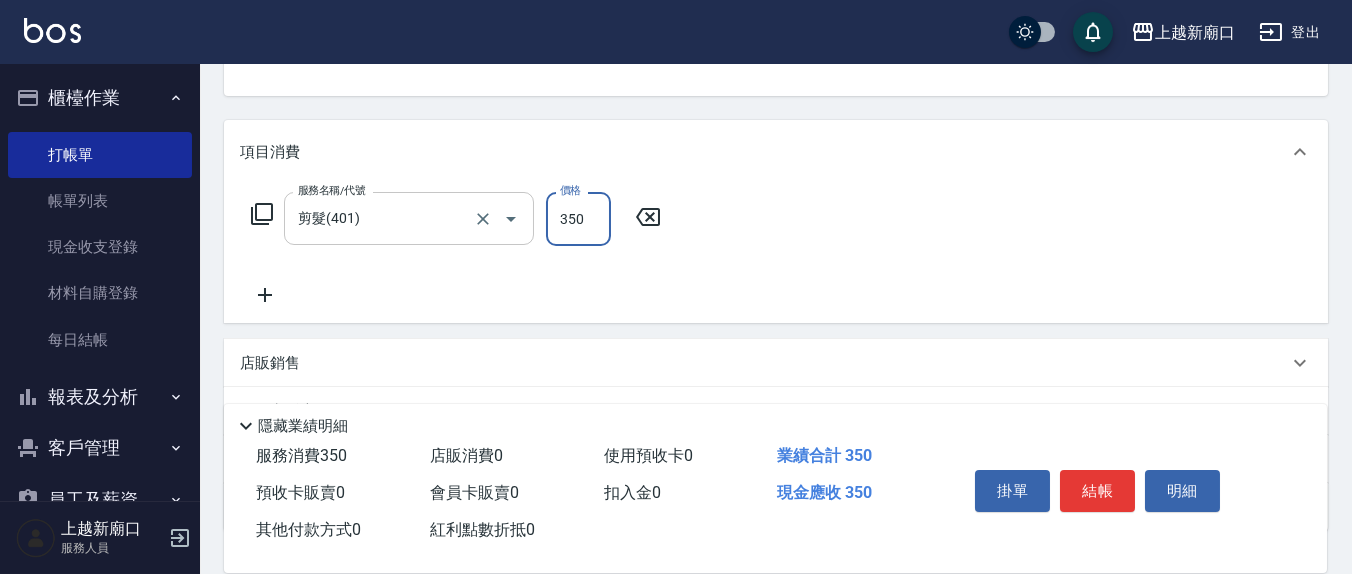 type on "350" 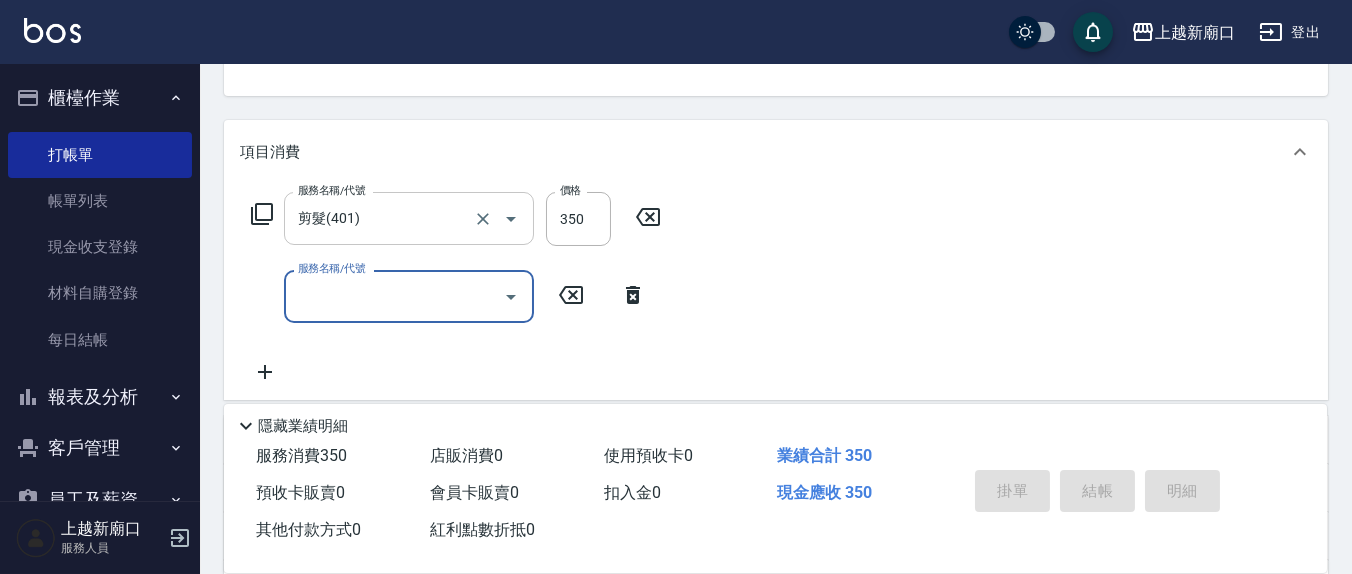type on "[DATE] [TIME]" 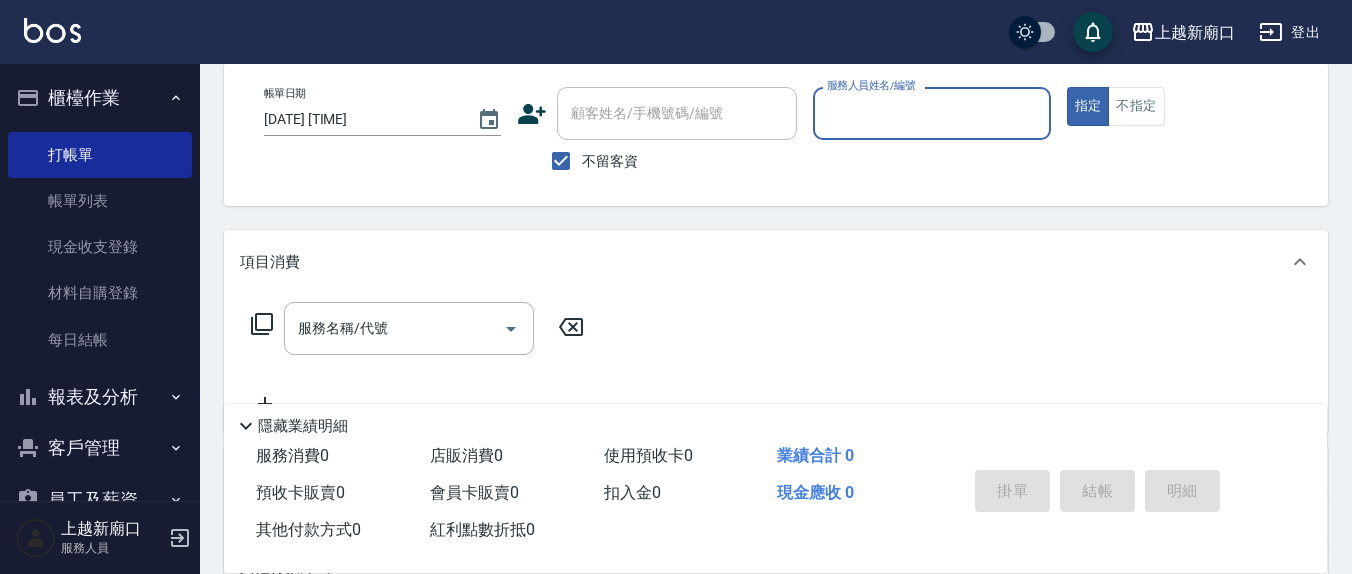 scroll, scrollTop: 0, scrollLeft: 0, axis: both 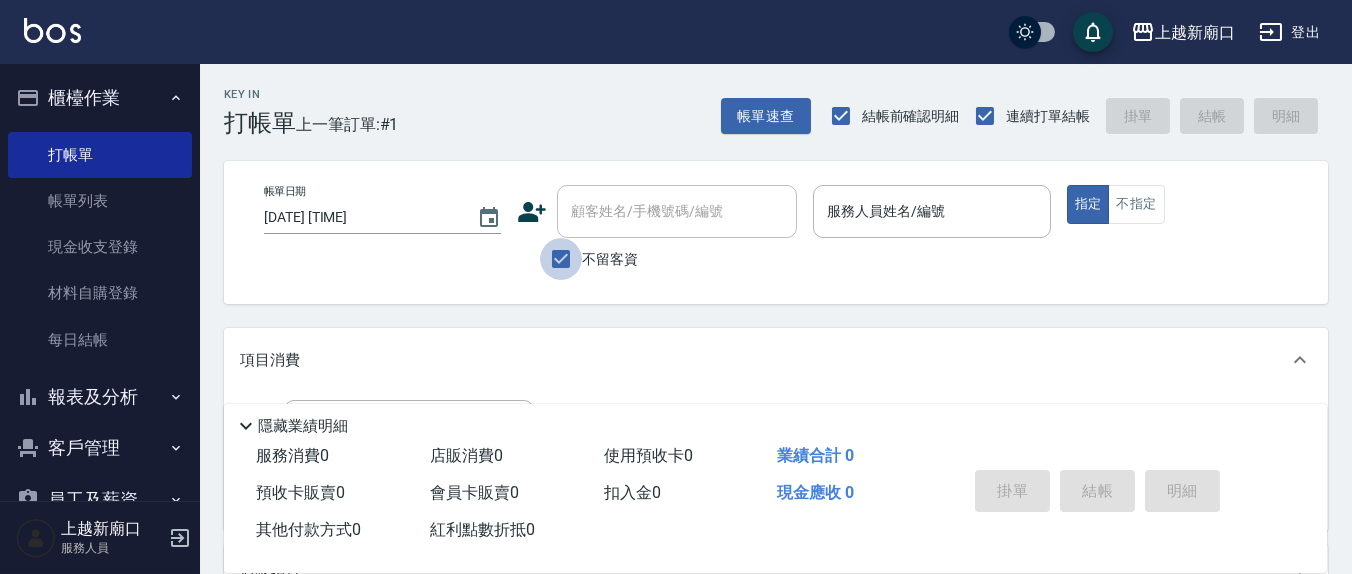 drag, startPoint x: 565, startPoint y: 258, endPoint x: 607, endPoint y: 219, distance: 57.31492 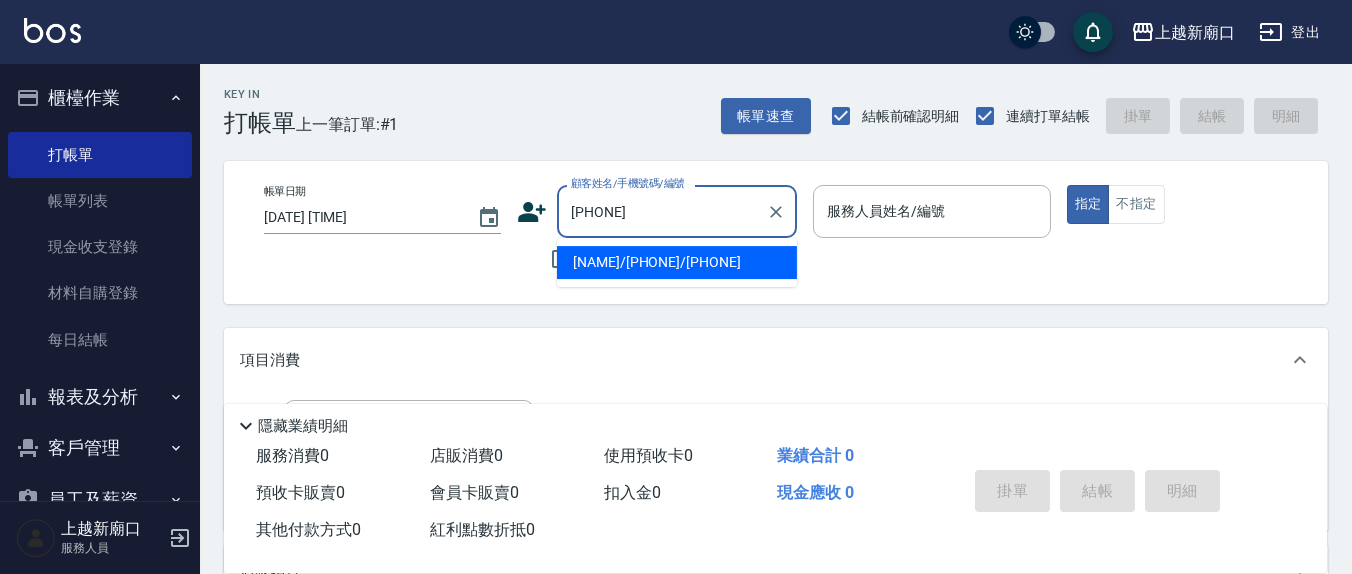 drag, startPoint x: 605, startPoint y: 283, endPoint x: 920, endPoint y: 218, distance: 321.63644 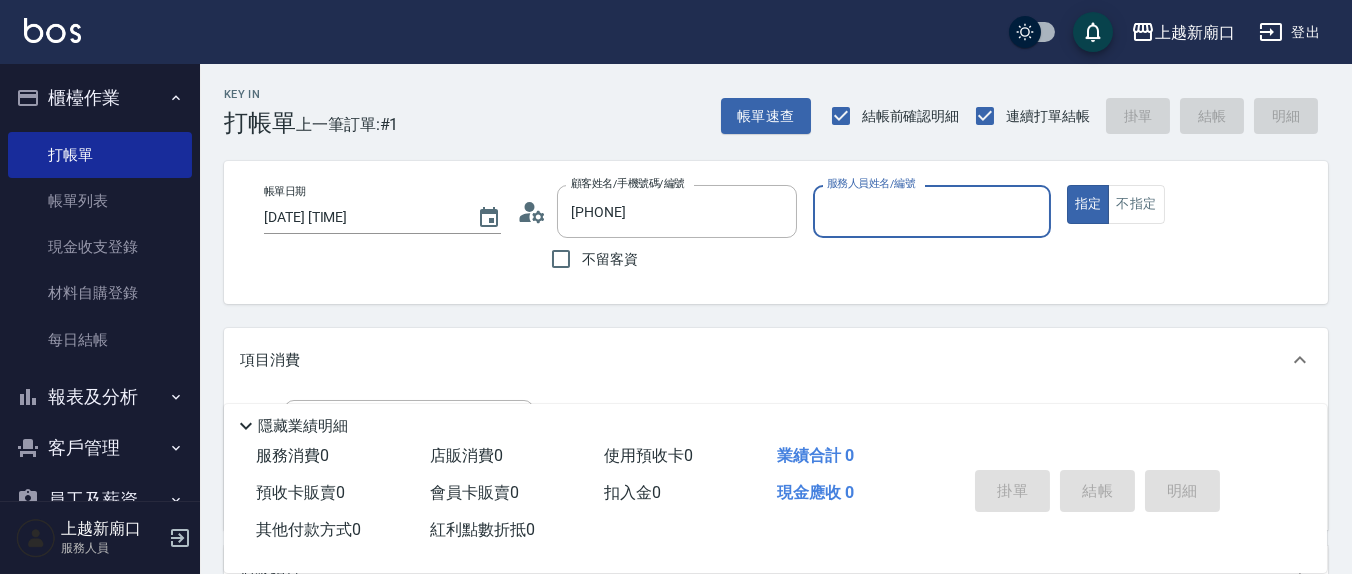 type on "[NAME]/[PHONE]/[PHONE]" 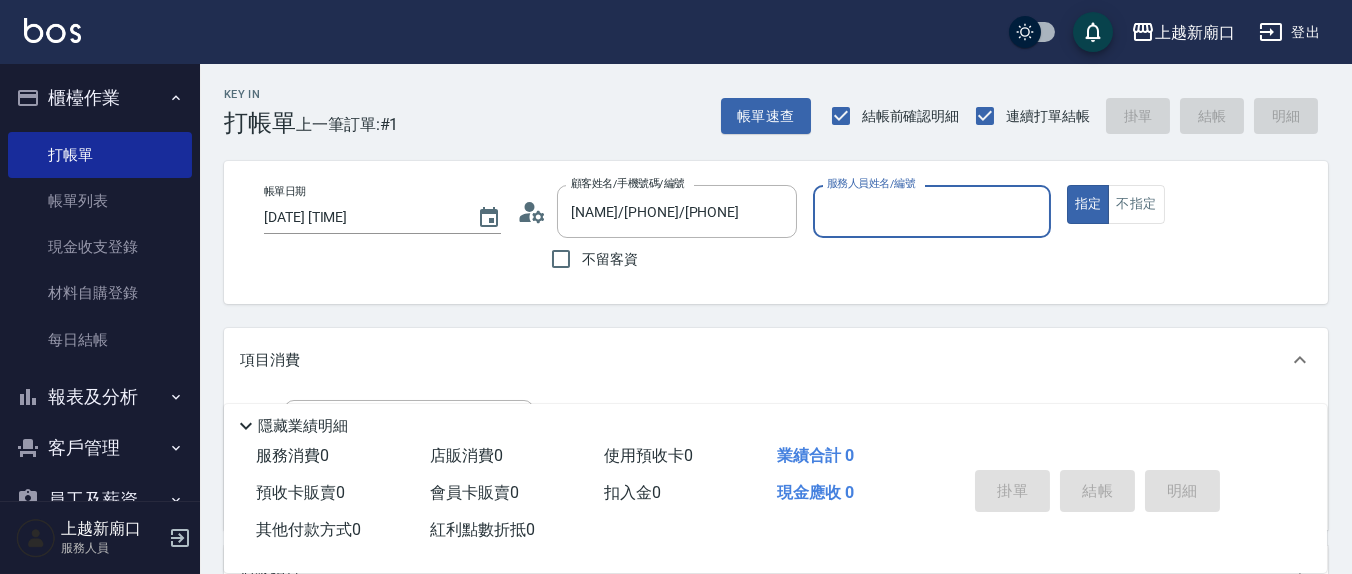 click on "服務人員姓名/編號" at bounding box center (931, 211) 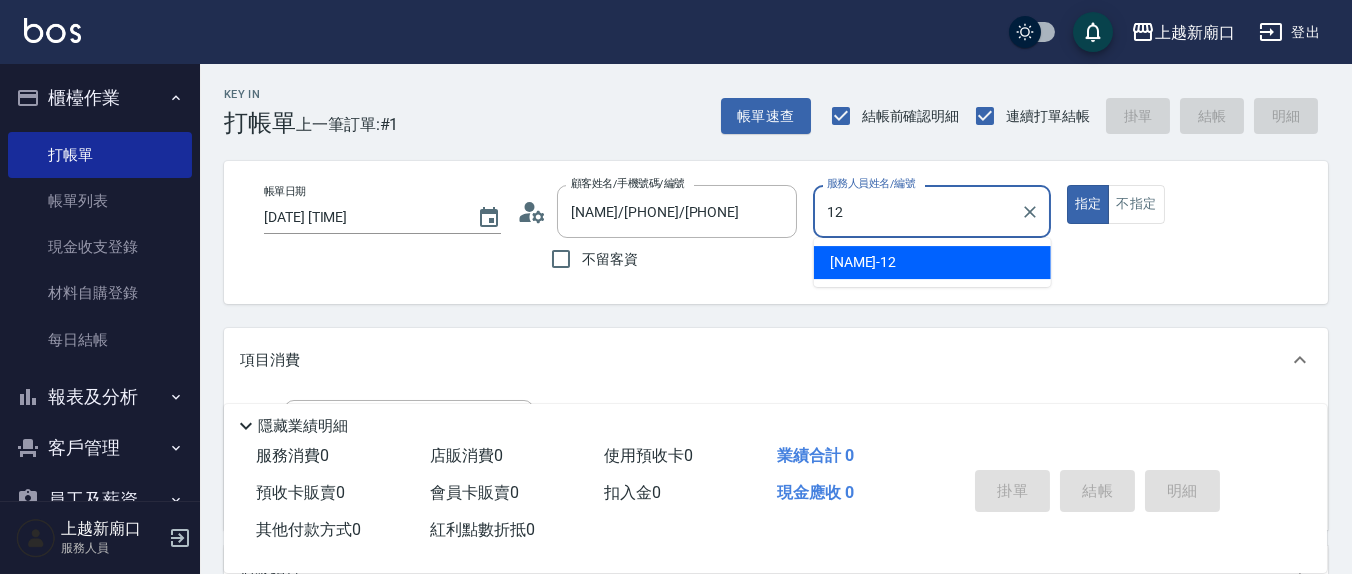 type on "呂桂花-12" 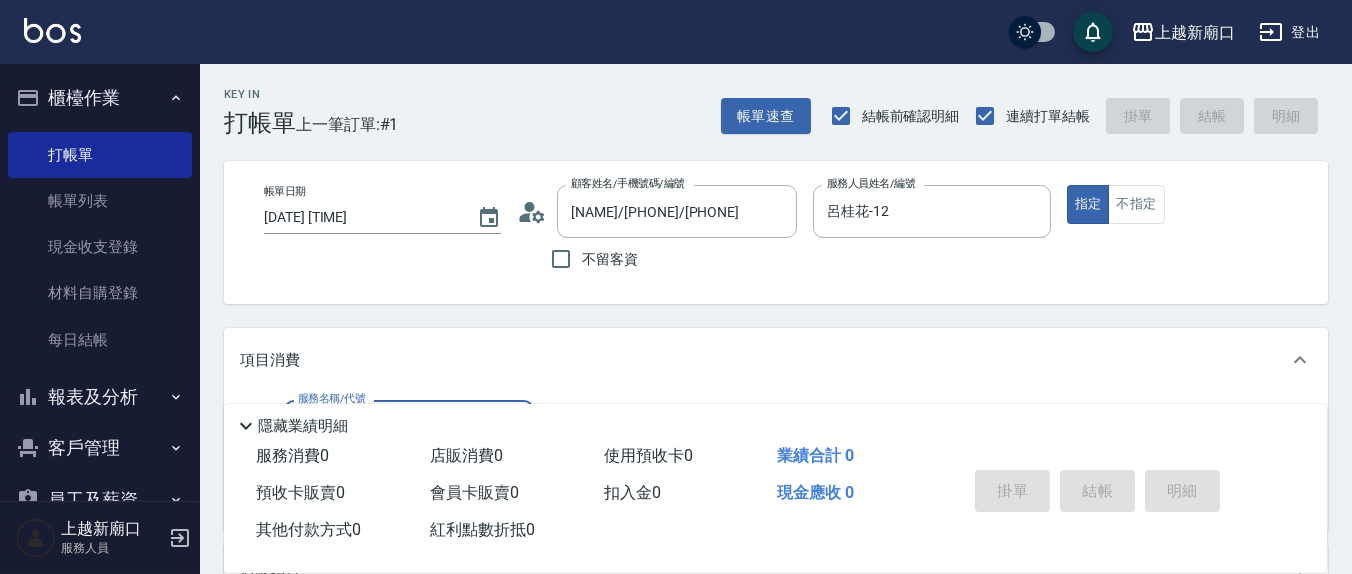 scroll, scrollTop: 208, scrollLeft: 0, axis: vertical 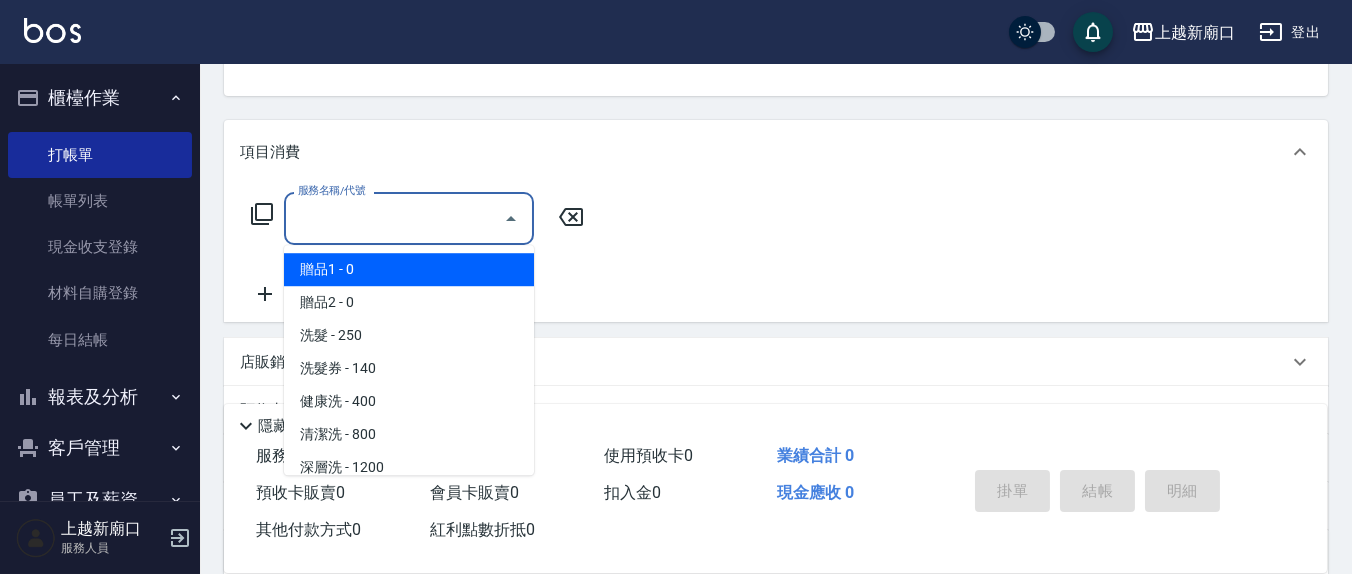 click on "服務名稱/代號" at bounding box center [394, 218] 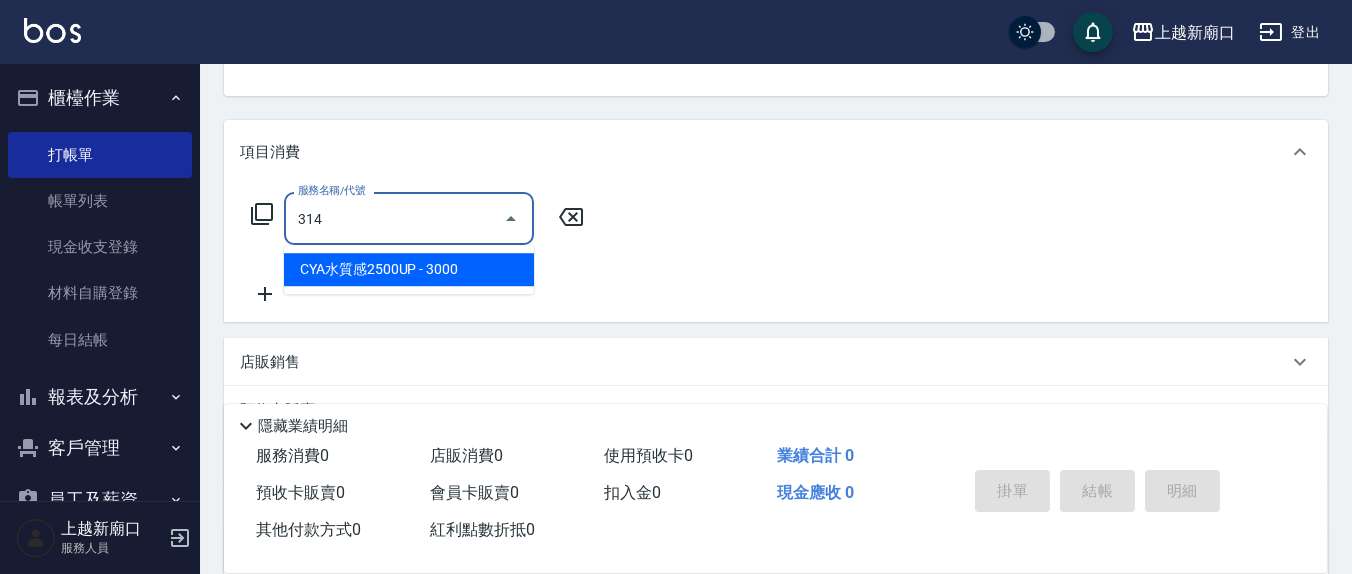 type on "CYA水質感2500UP(314)" 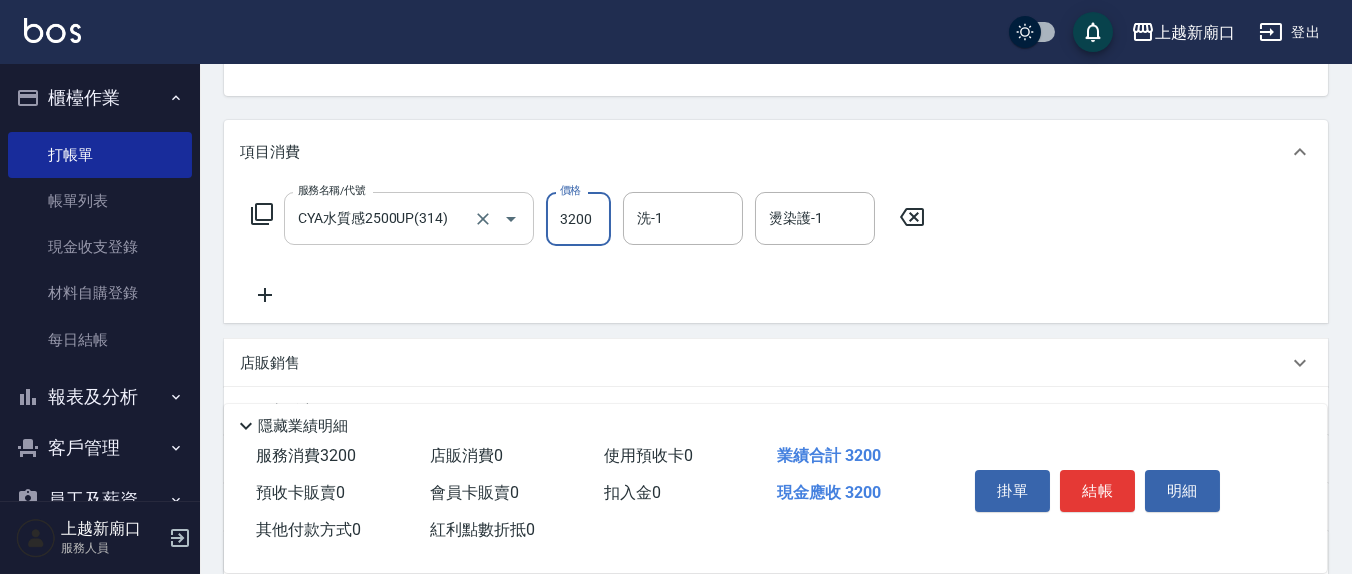 type on "3200" 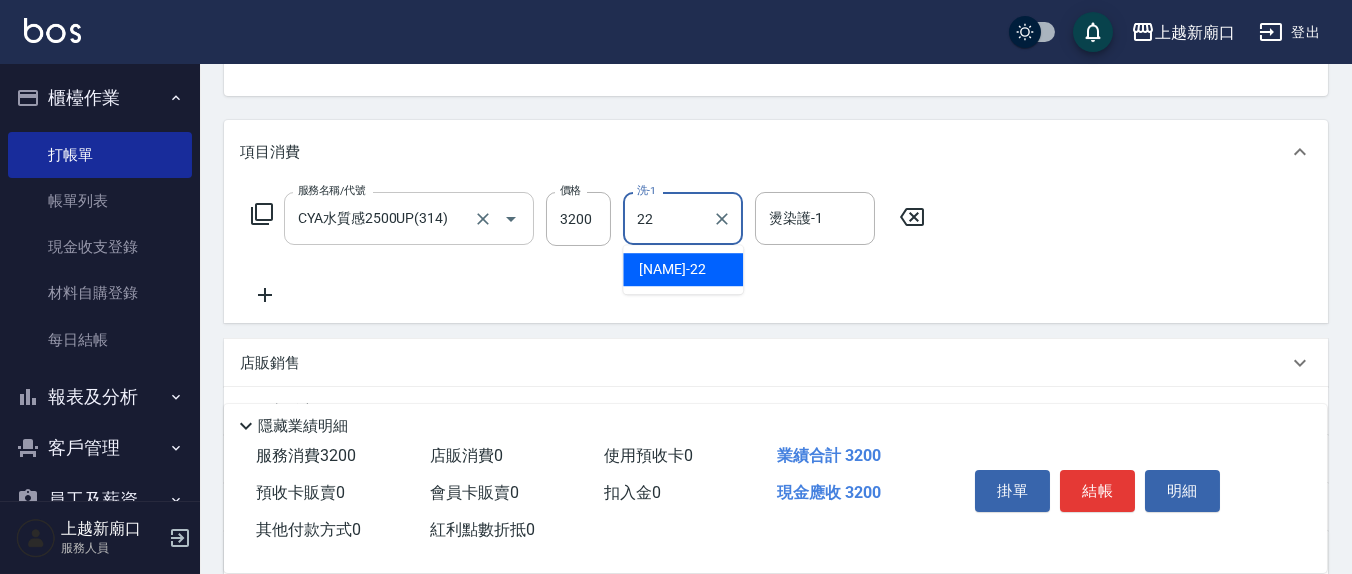 type on "[NAME]-[NUMBER]" 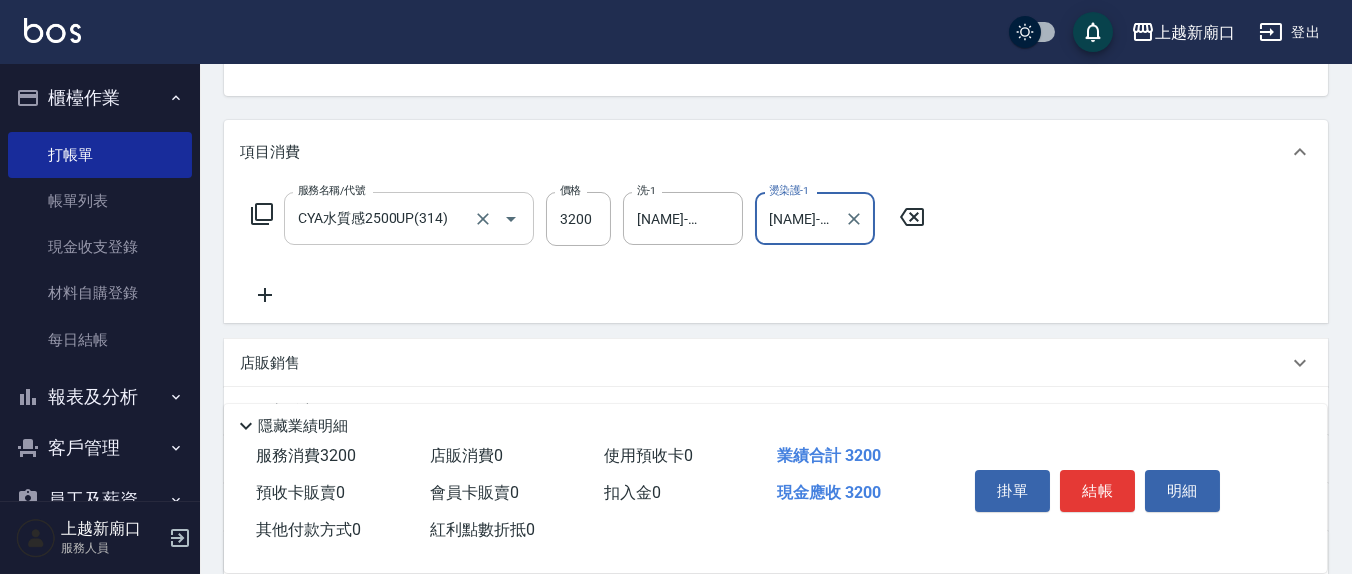 type on "[NAME]-[NUMBER]" 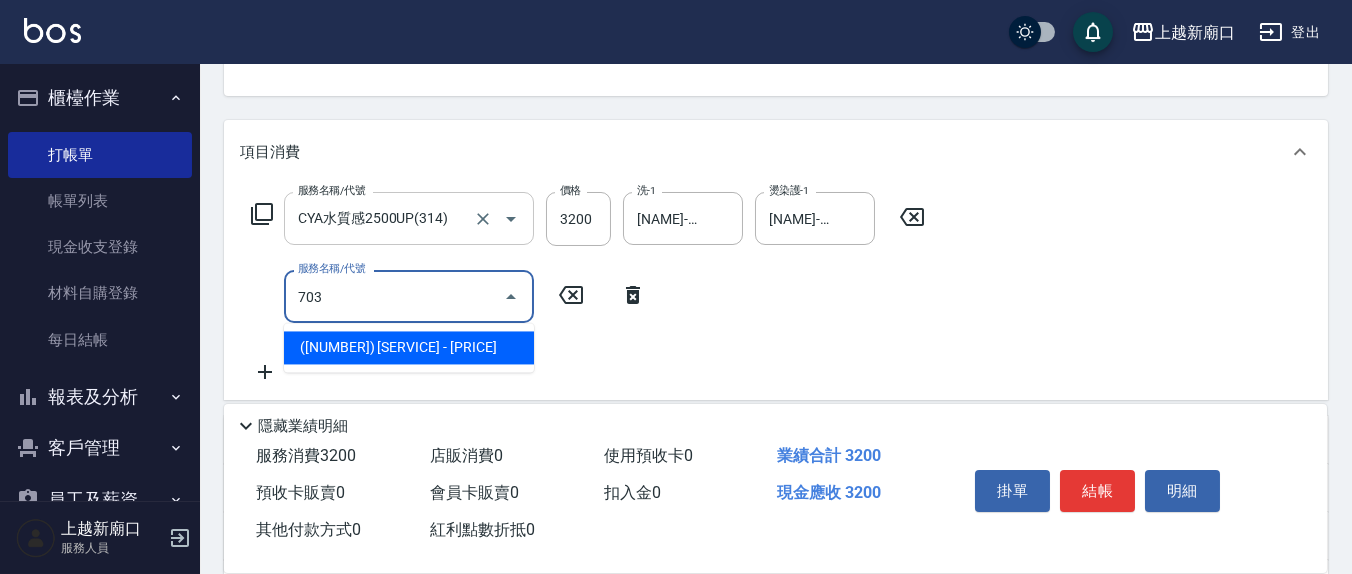 type on "(1236)設計師(703)" 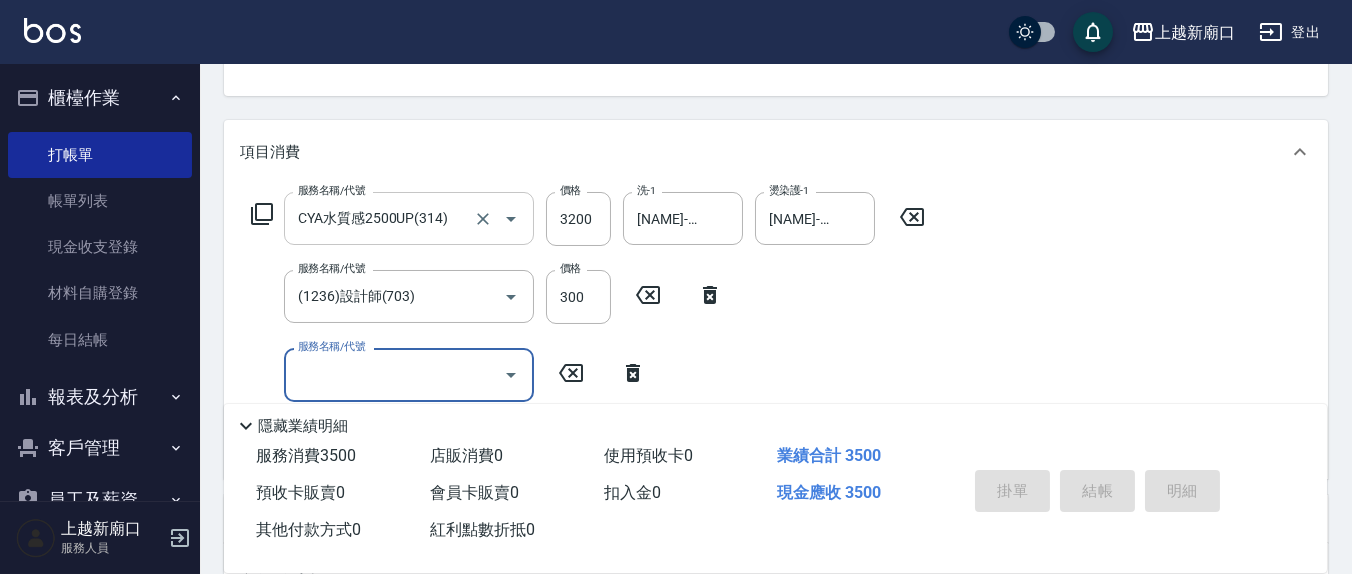 type 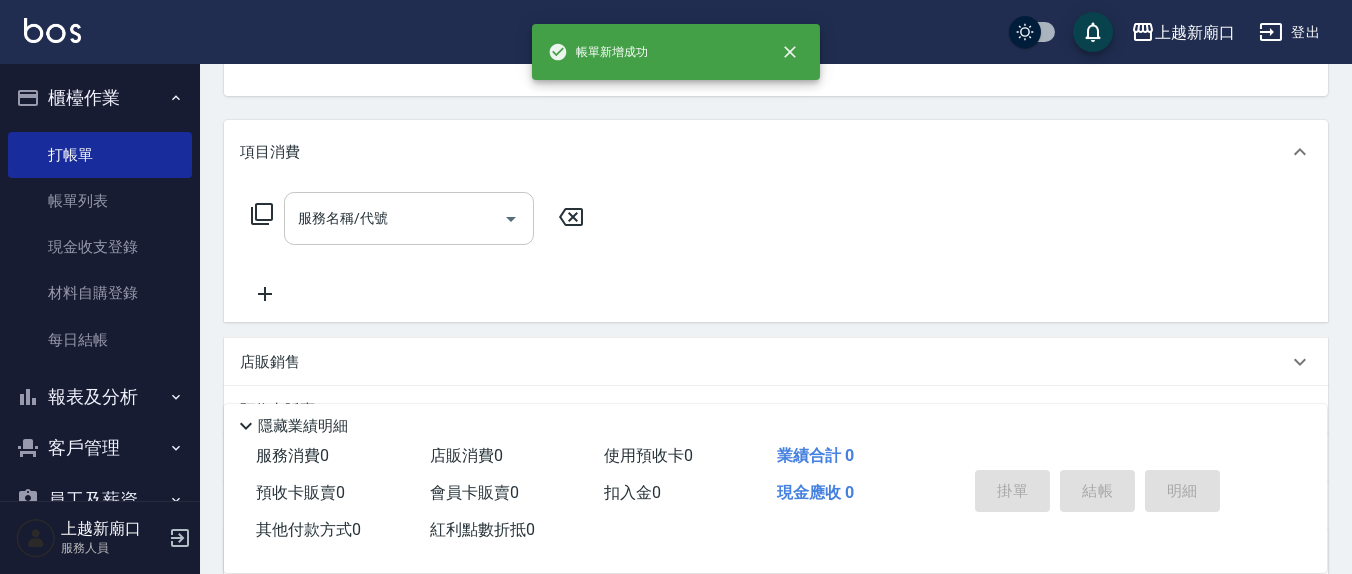 scroll, scrollTop: 193, scrollLeft: 0, axis: vertical 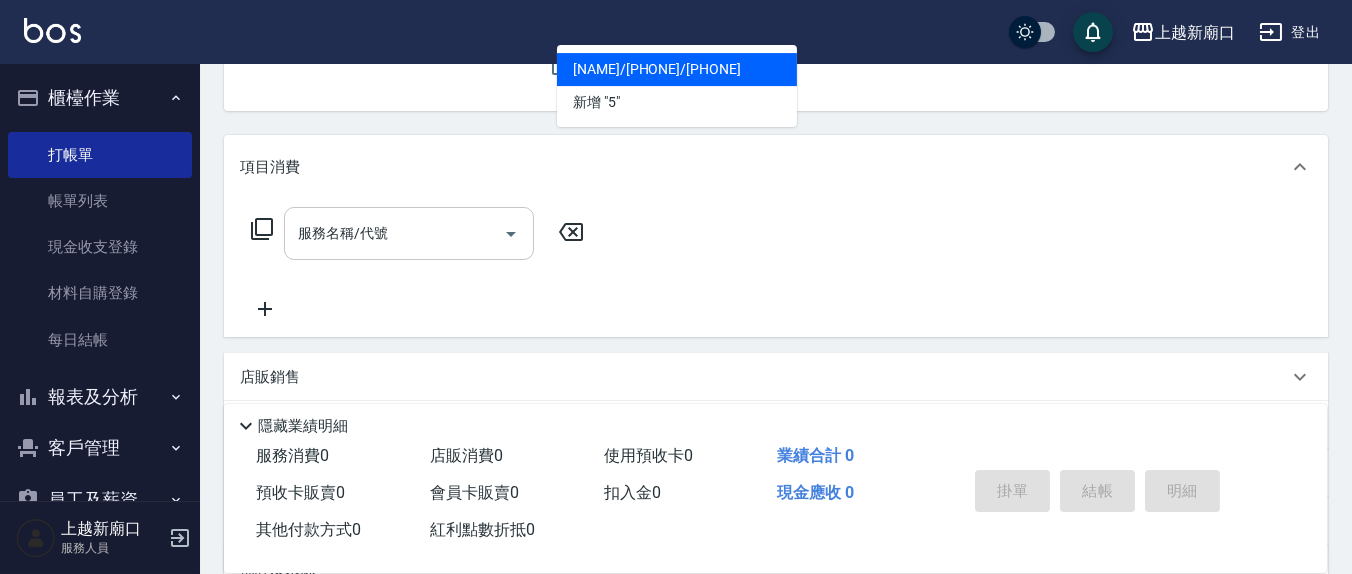 type on "[NAME]/[PHONE]/[PHONE]" 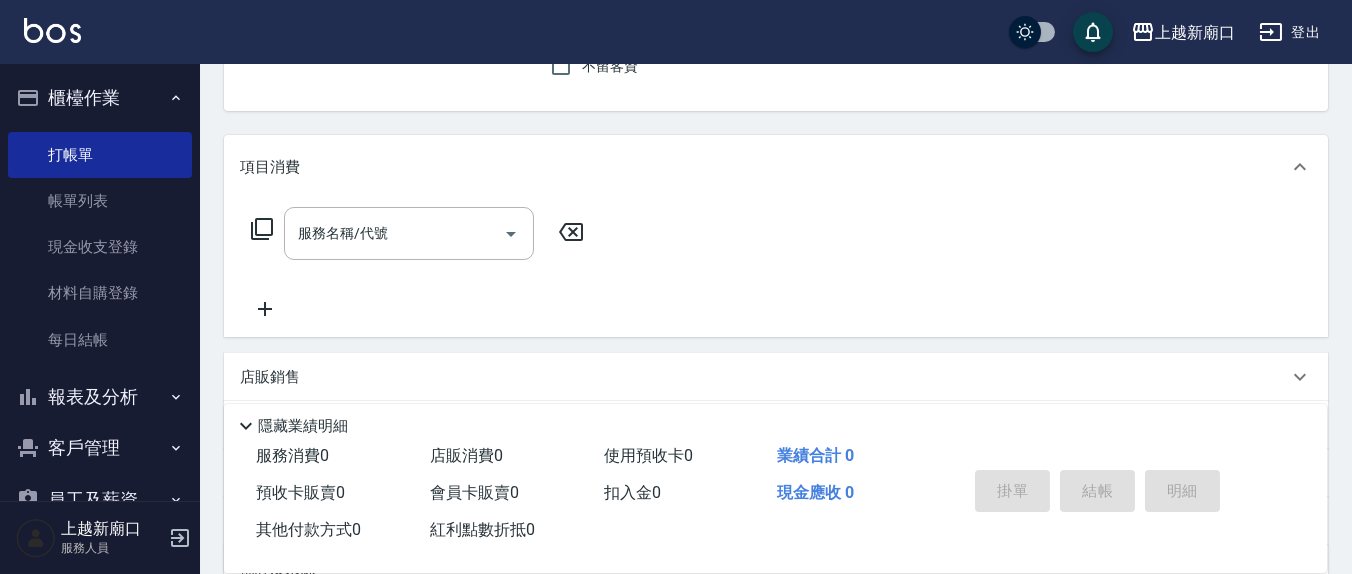 scroll, scrollTop: 0, scrollLeft: 0, axis: both 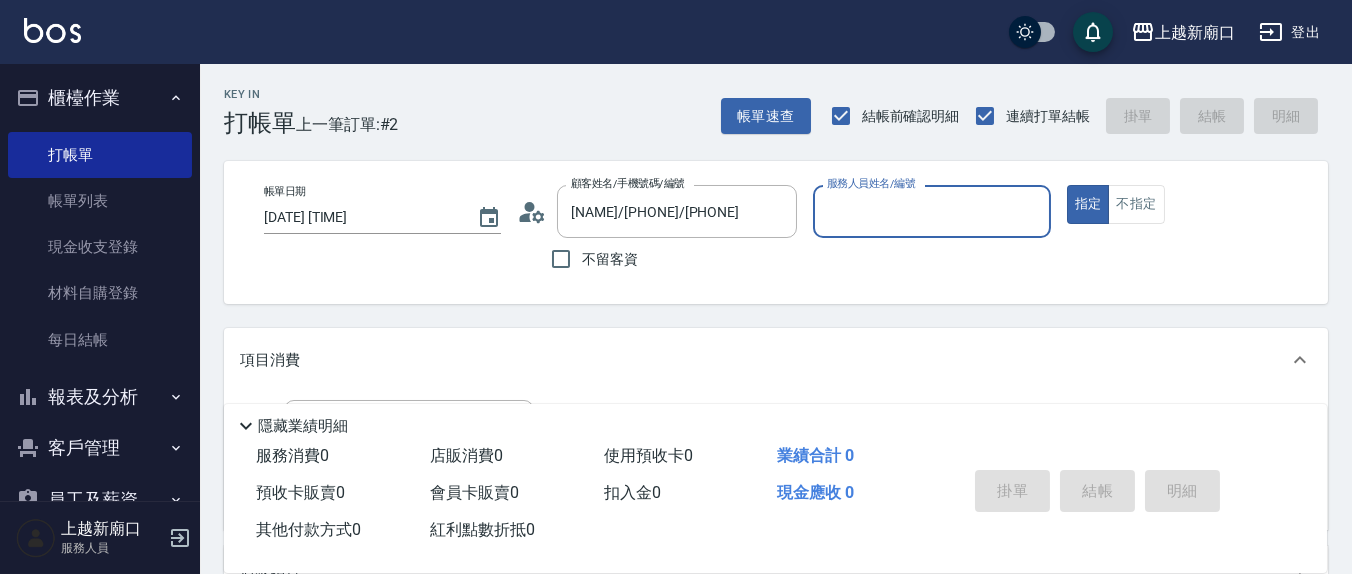 drag, startPoint x: 562, startPoint y: 256, endPoint x: 885, endPoint y: 220, distance: 325 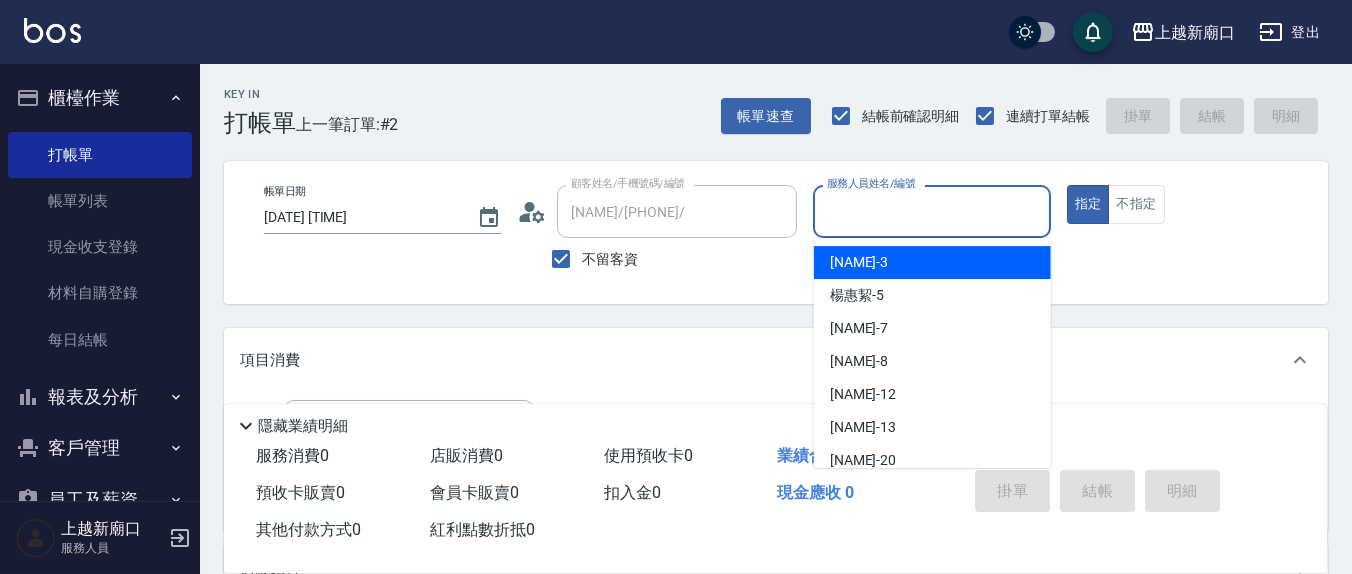click on "服務人員姓名/編號" at bounding box center (931, 211) 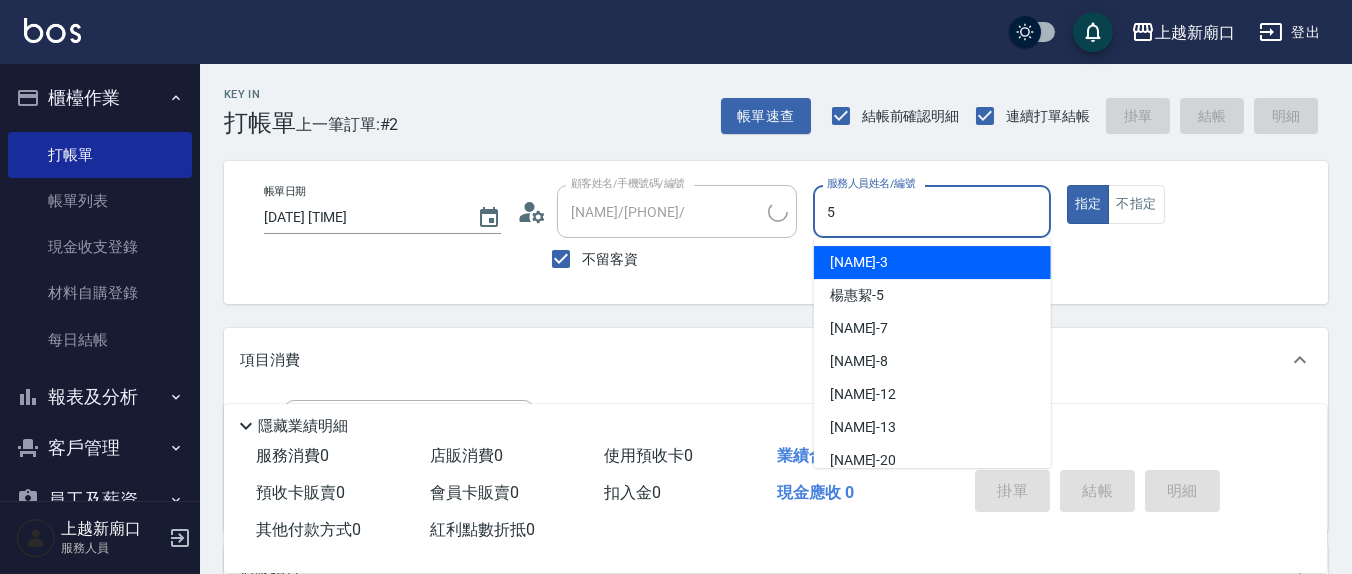 type on "5" 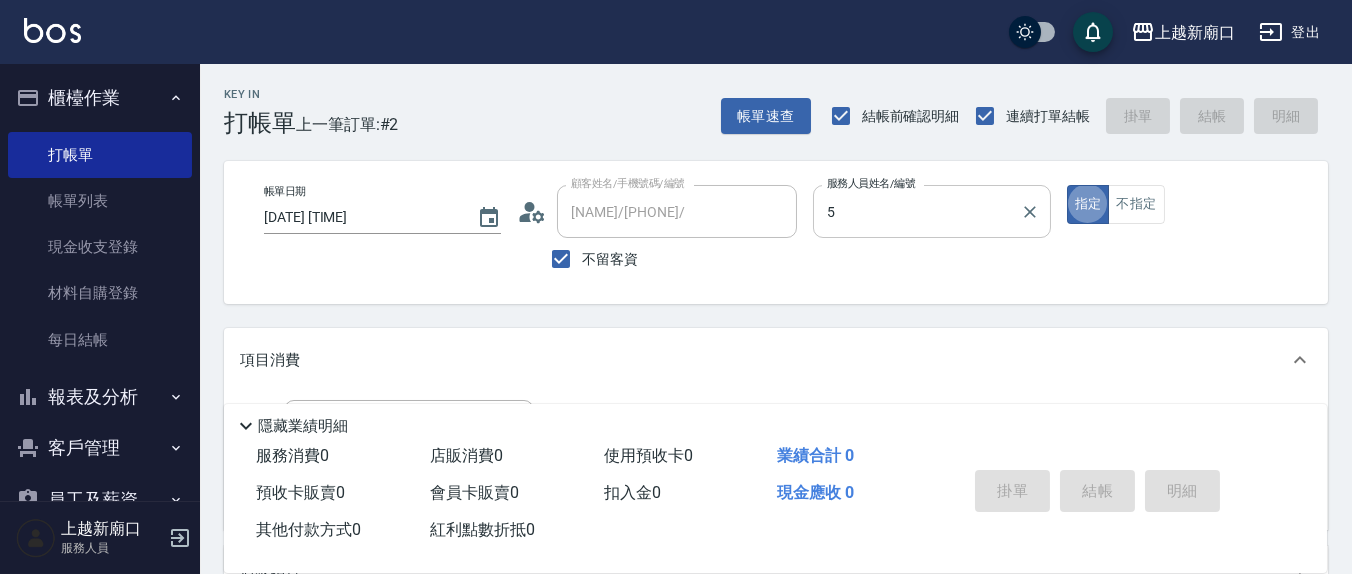 type on "[NAME]/[PHONE]/" 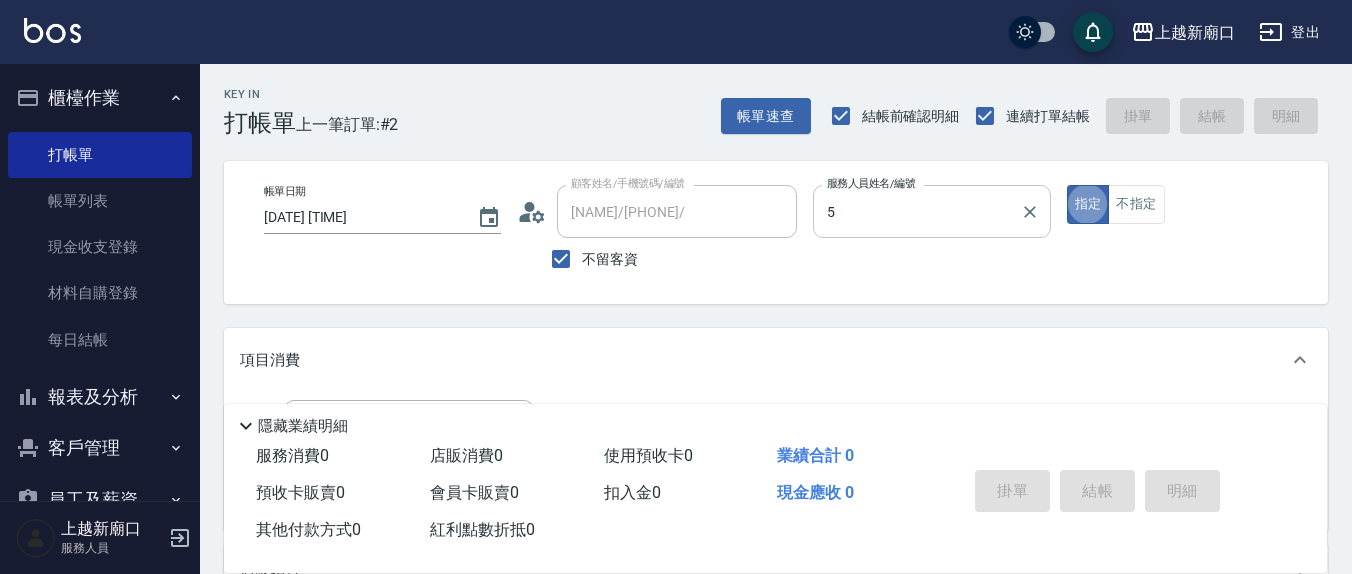 type on "楊惠絜-5" 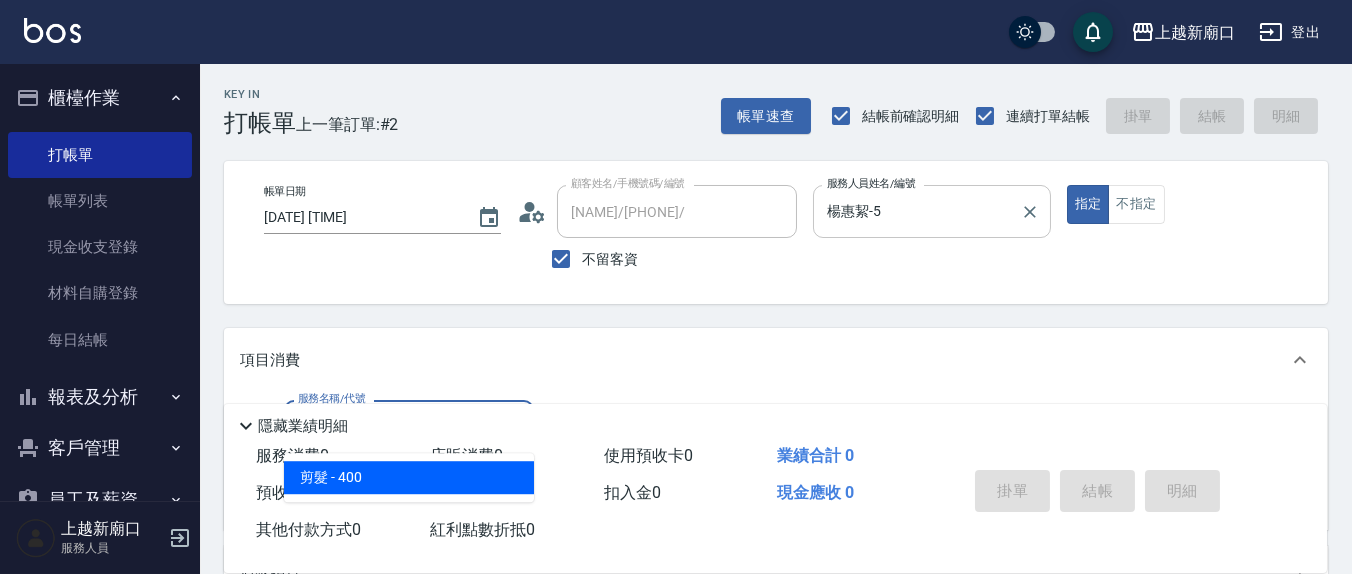 type on "剪髮(401)" 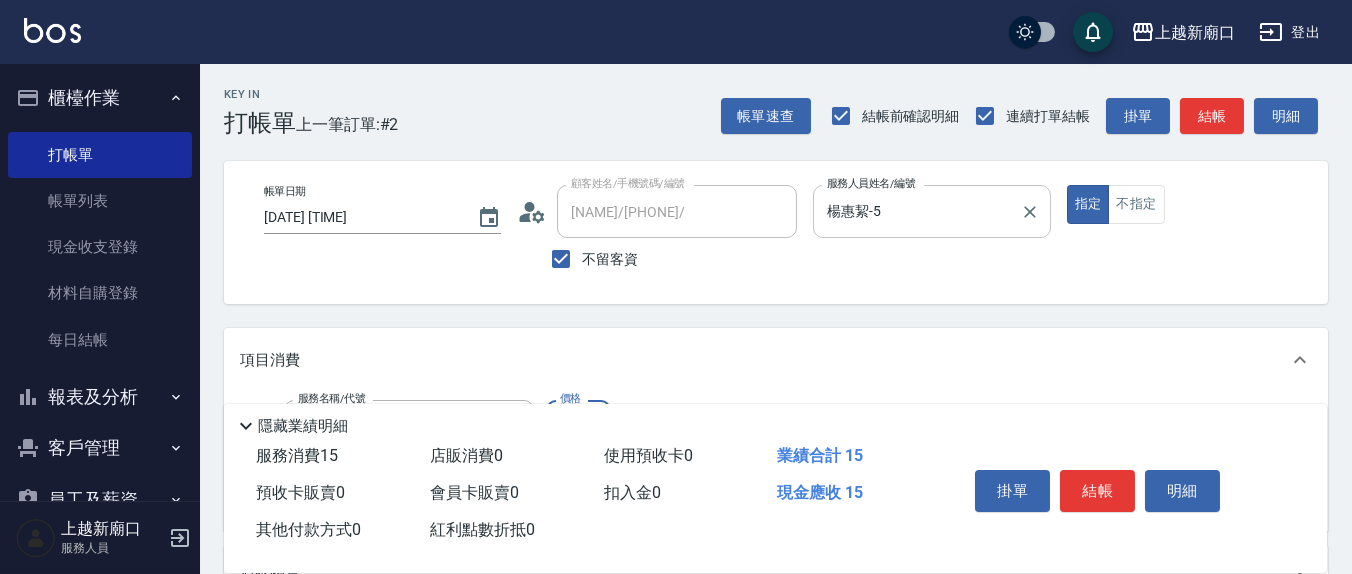 type on "150" 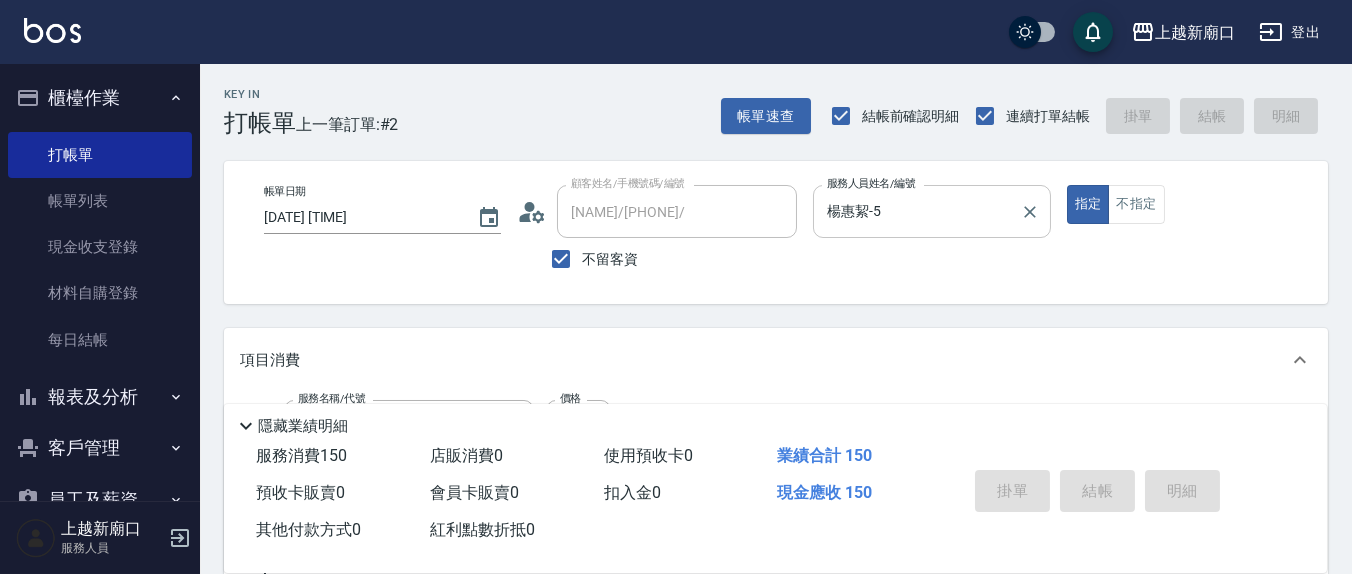 type 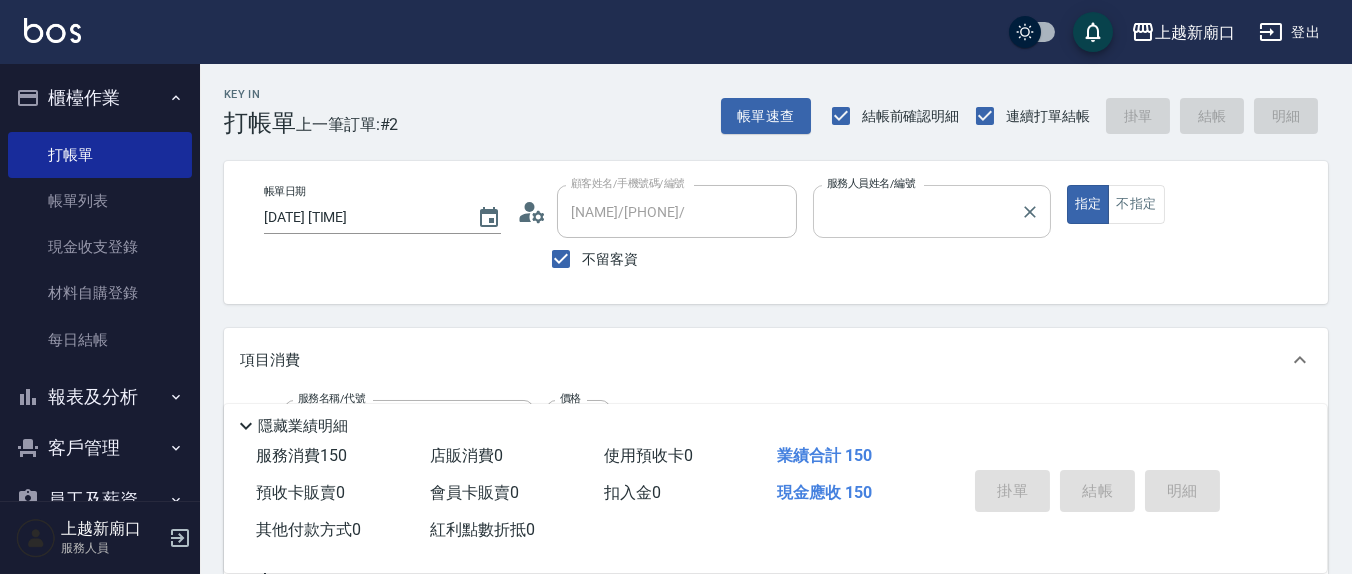type 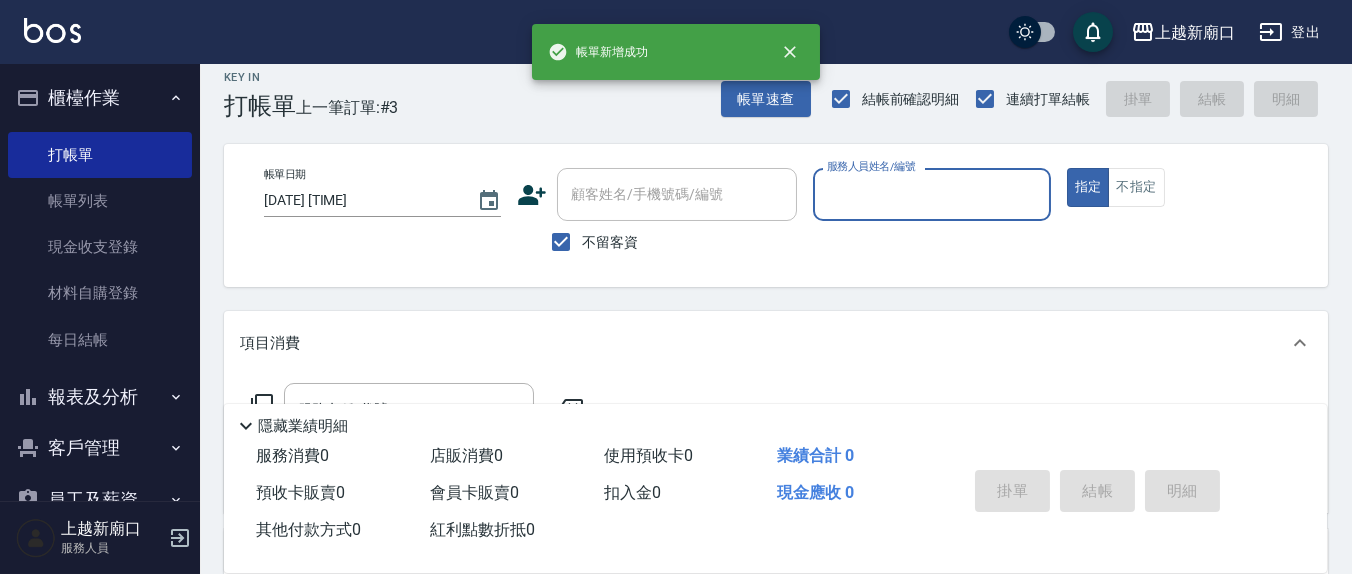 scroll, scrollTop: 208, scrollLeft: 0, axis: vertical 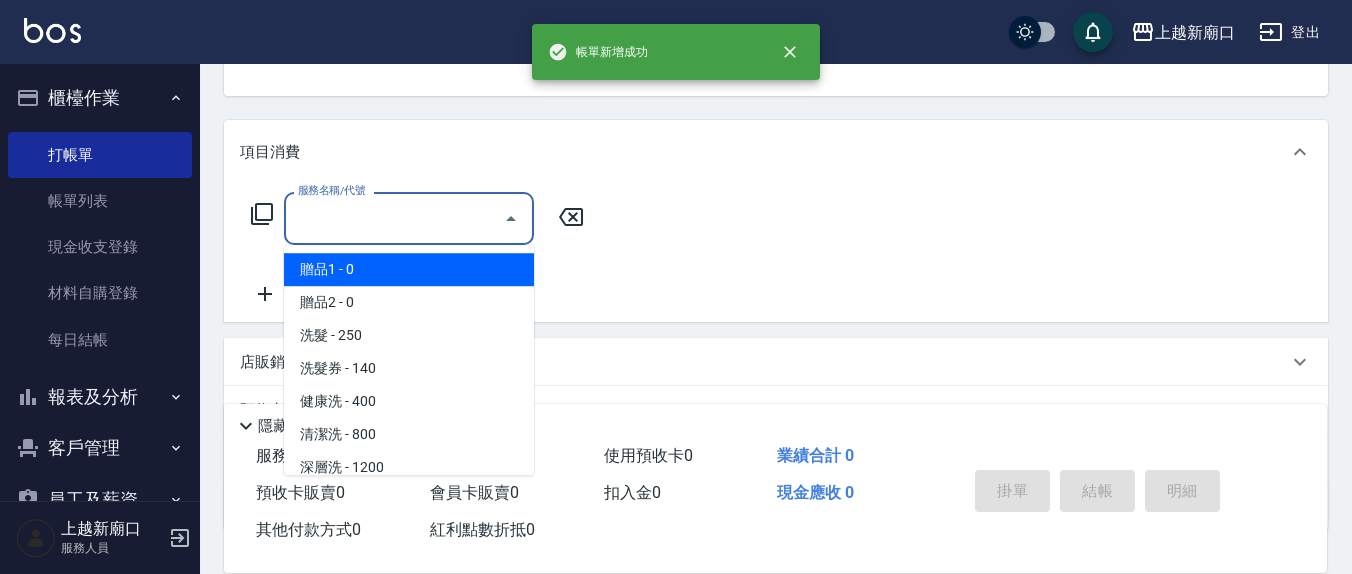 click on "服務名稱/代號" at bounding box center (394, 218) 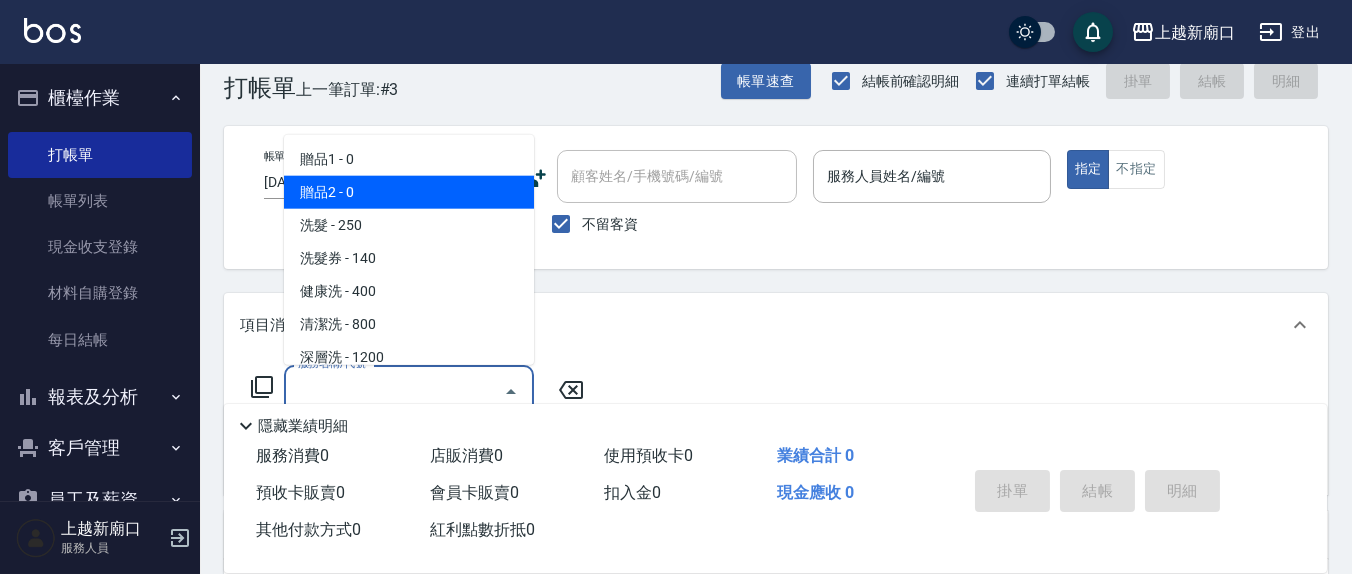 scroll, scrollTop: 0, scrollLeft: 0, axis: both 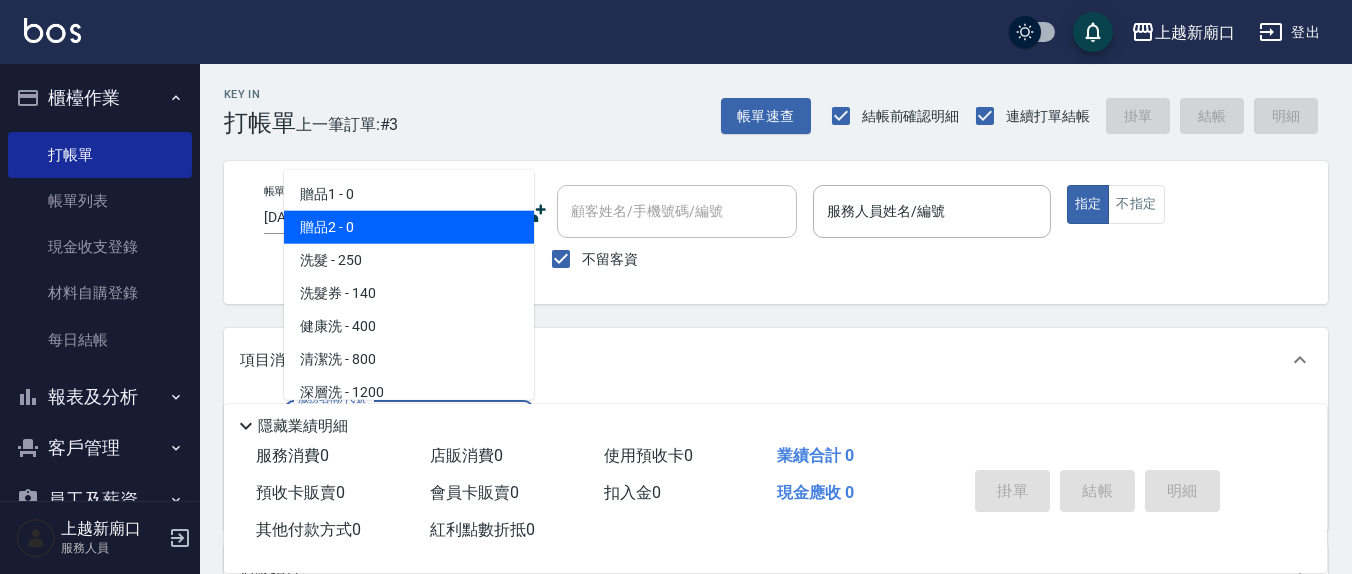 type on "7" 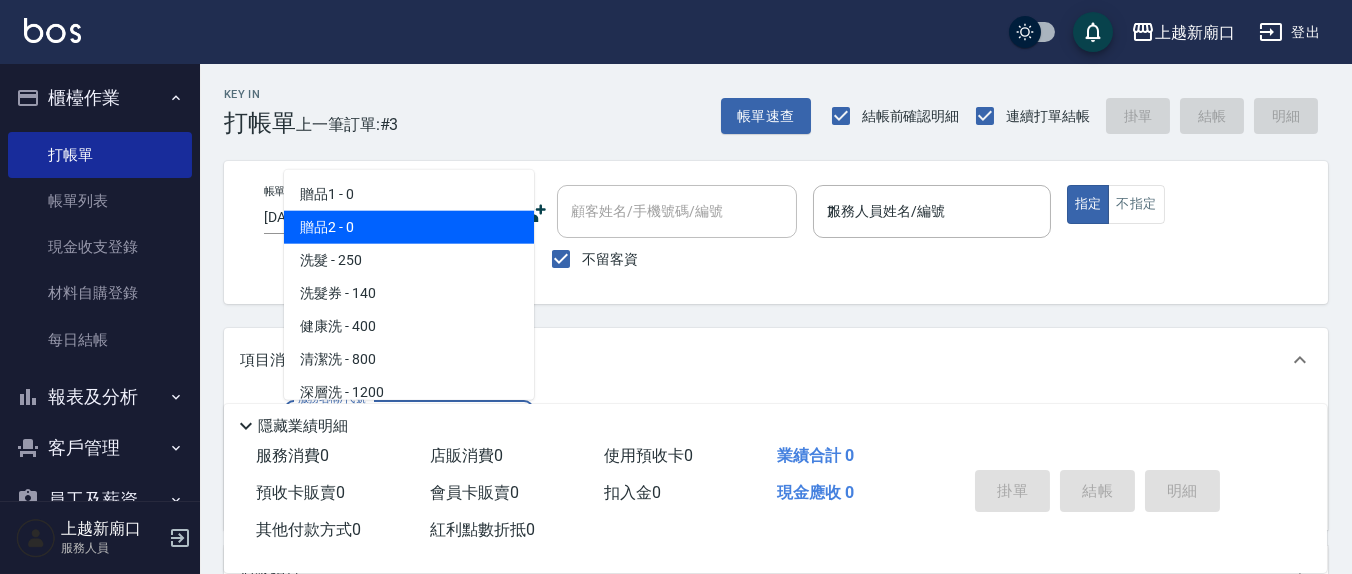 type 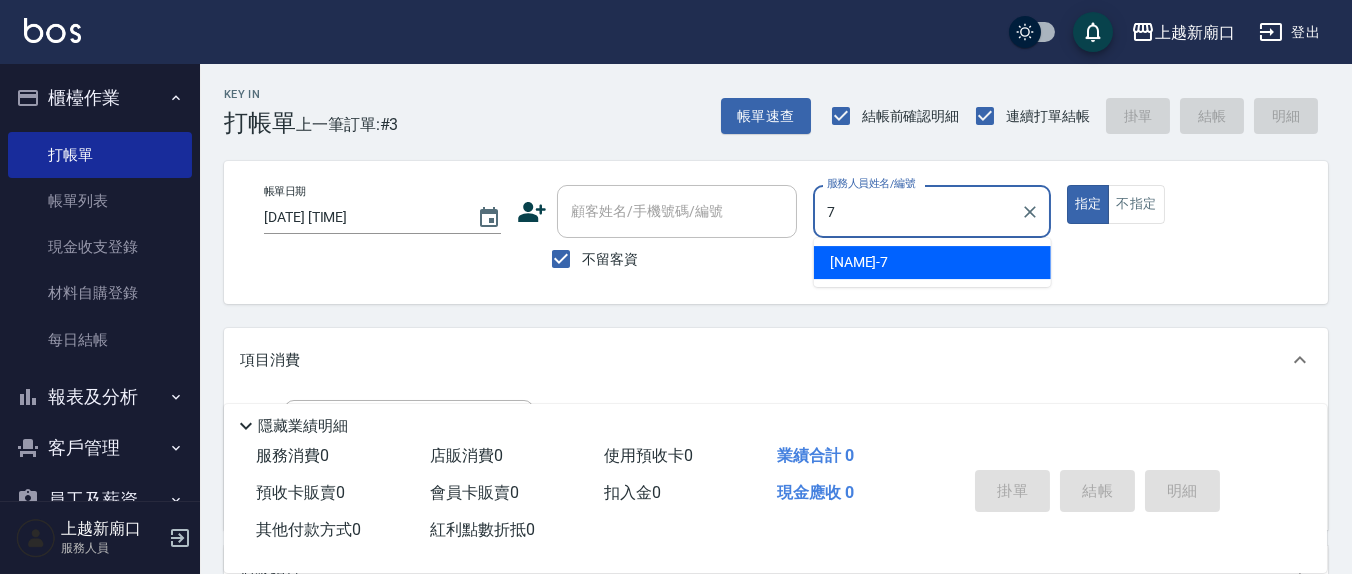 type on "[NAME]-[NUMBER]" 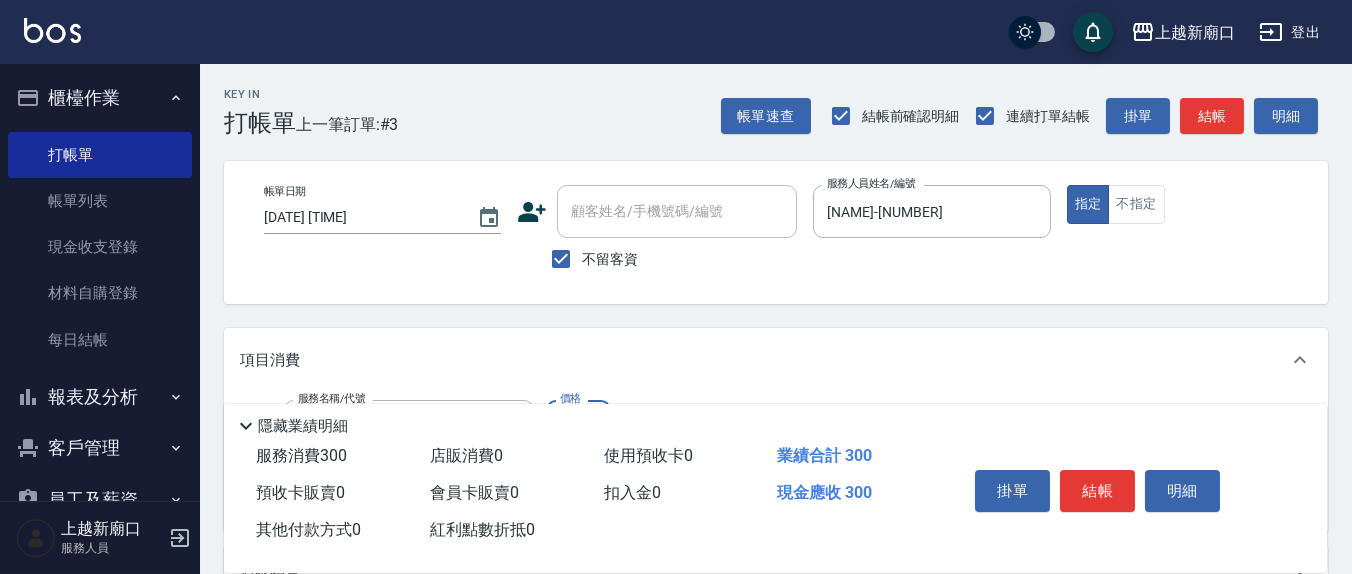 type on "歐娜洗髮精(210)" 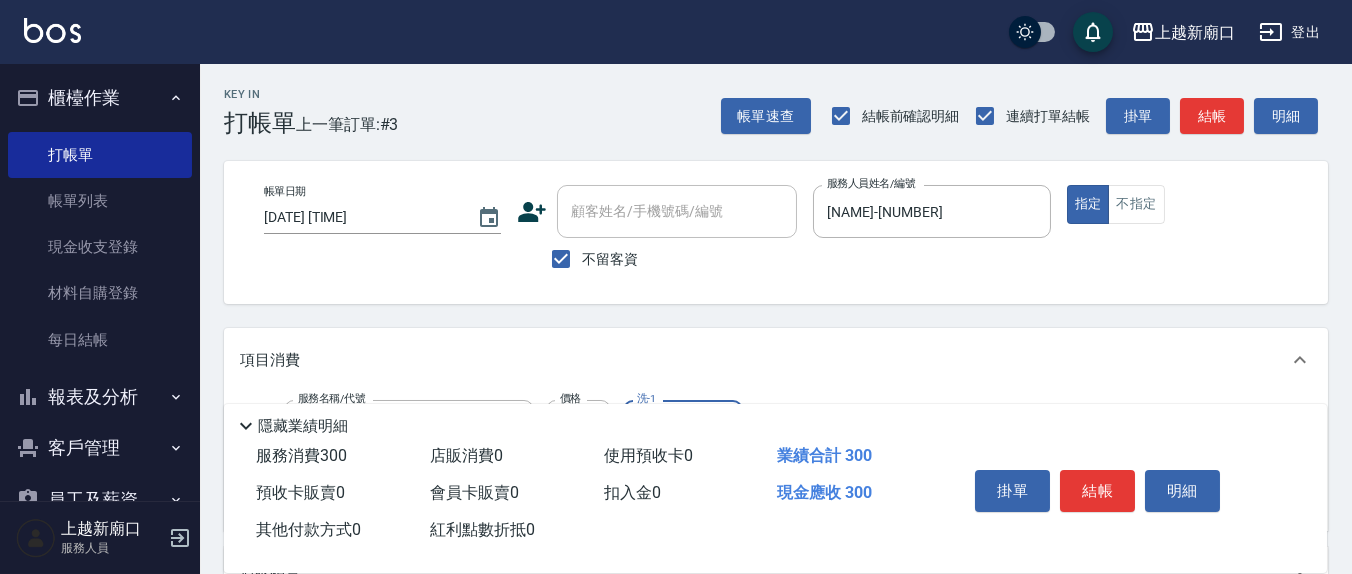 scroll, scrollTop: 209, scrollLeft: 0, axis: vertical 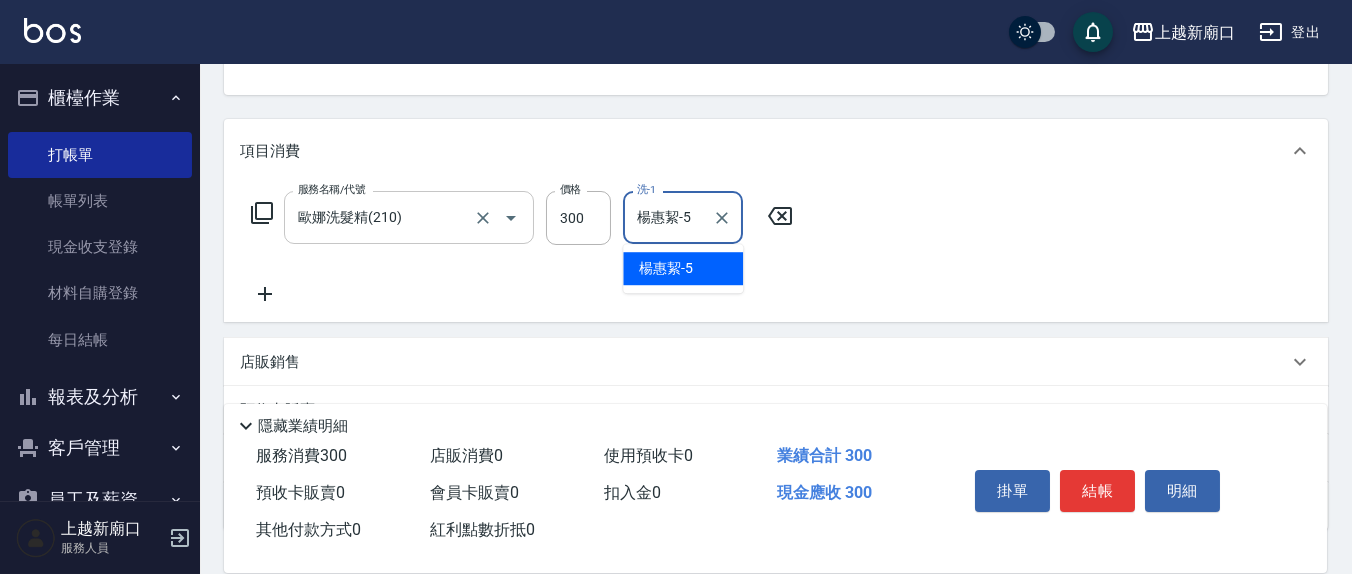 type on "楊惠絜-5" 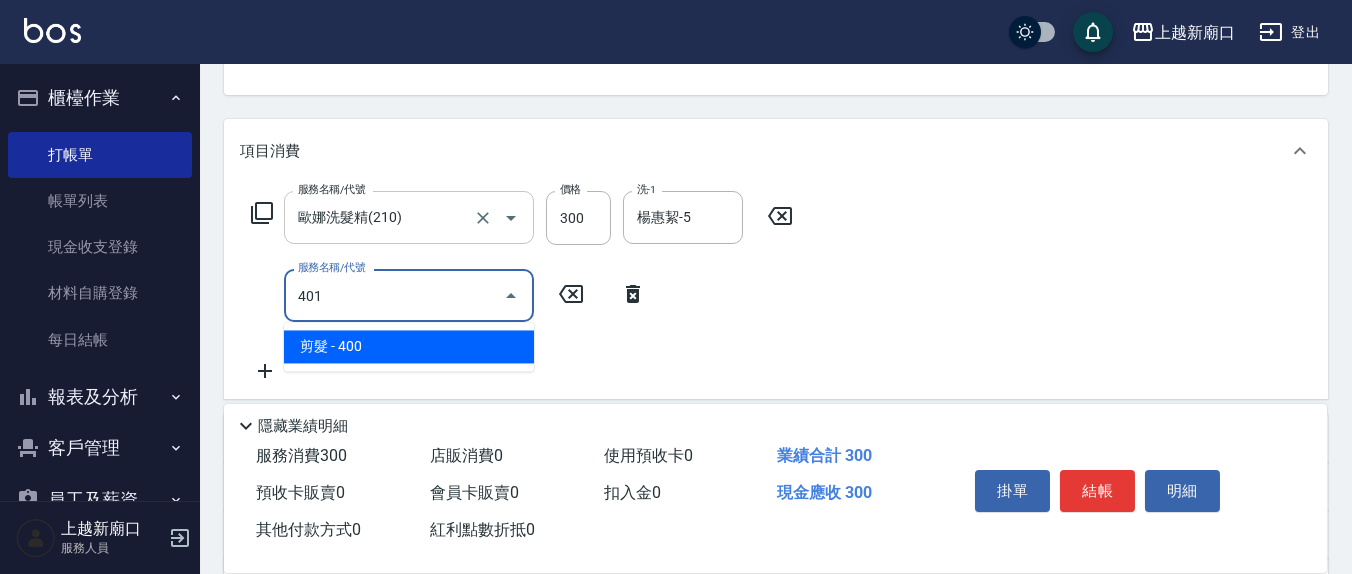 type on "剪髮(401)" 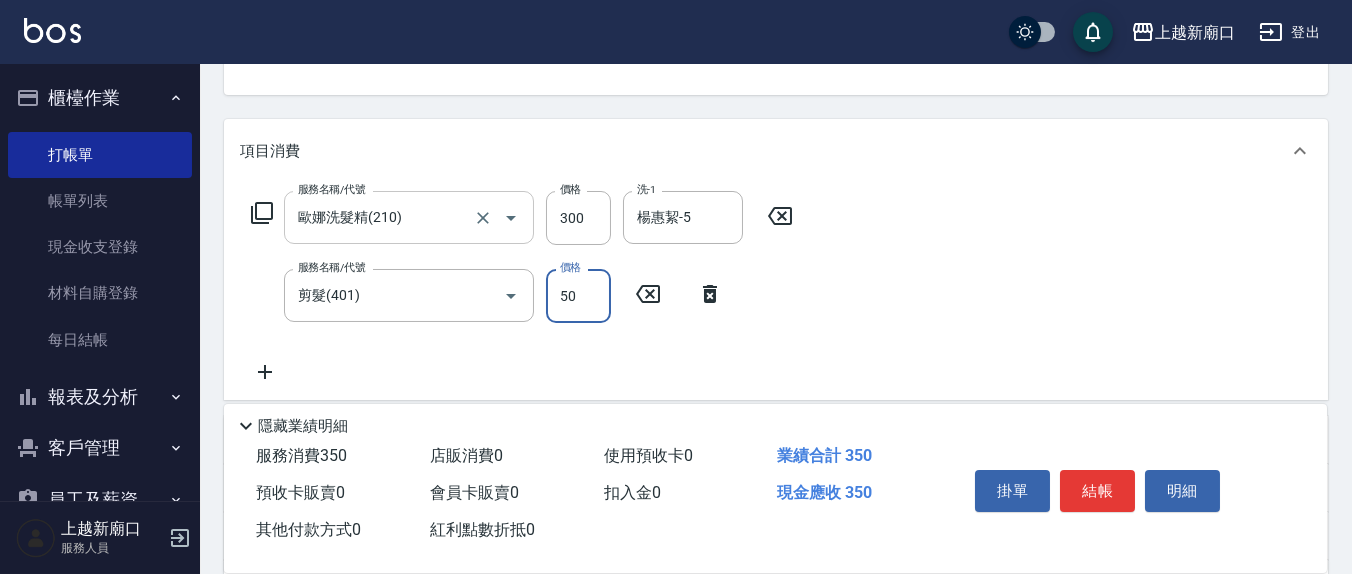 type on "50" 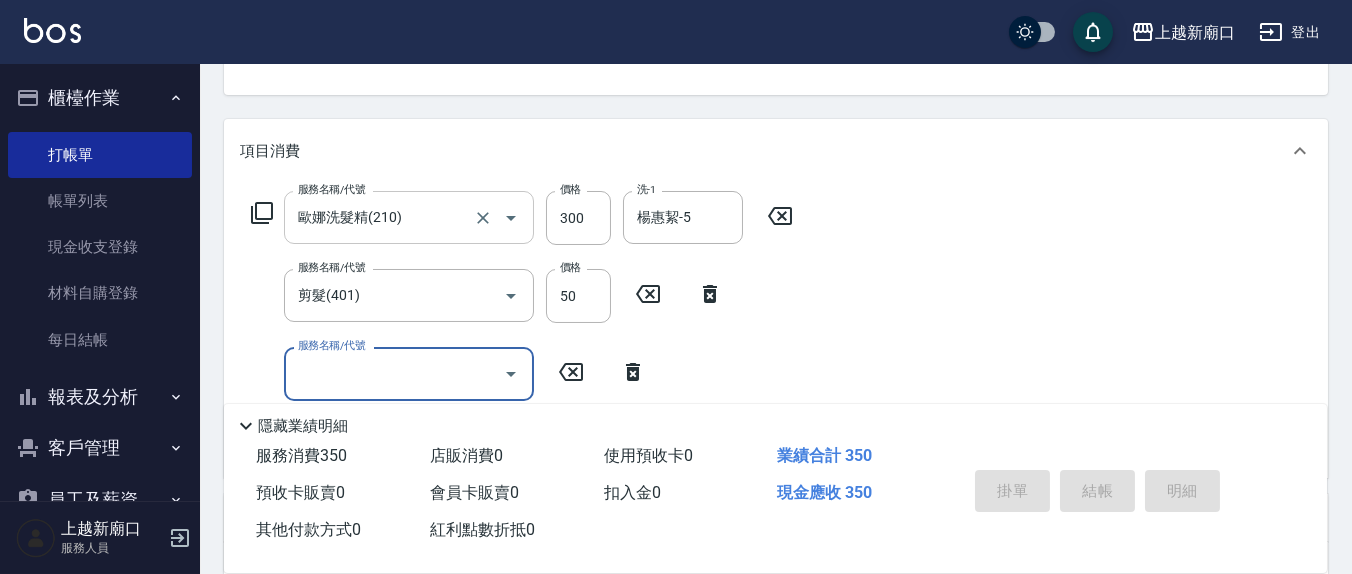 type 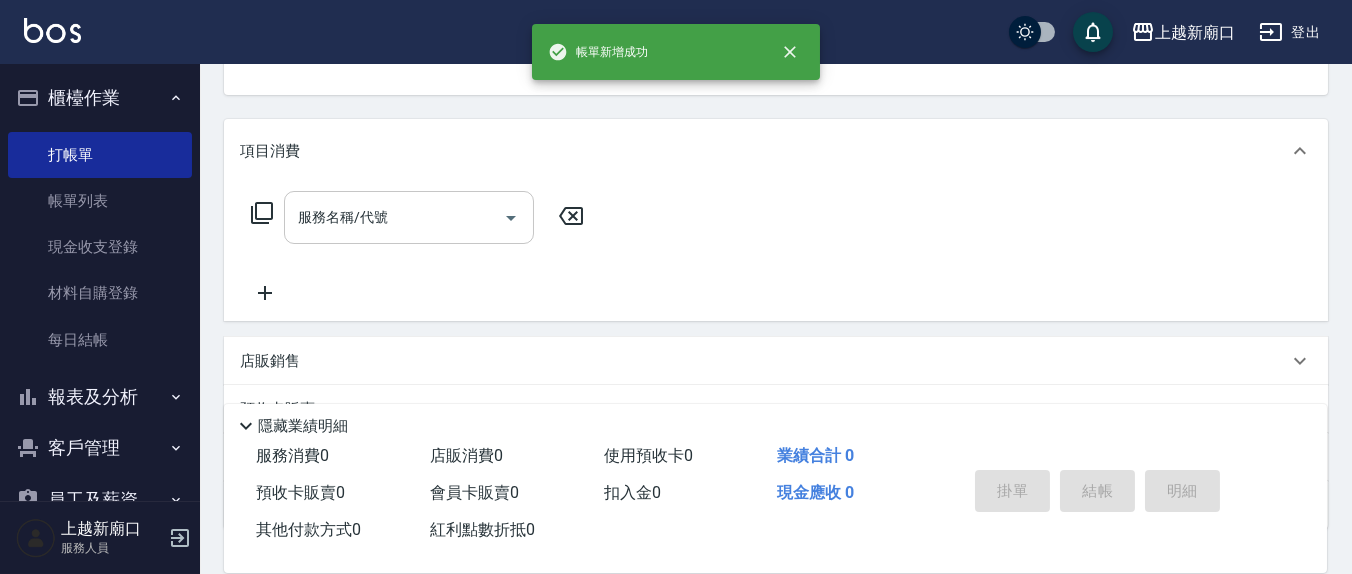 scroll, scrollTop: 185, scrollLeft: 0, axis: vertical 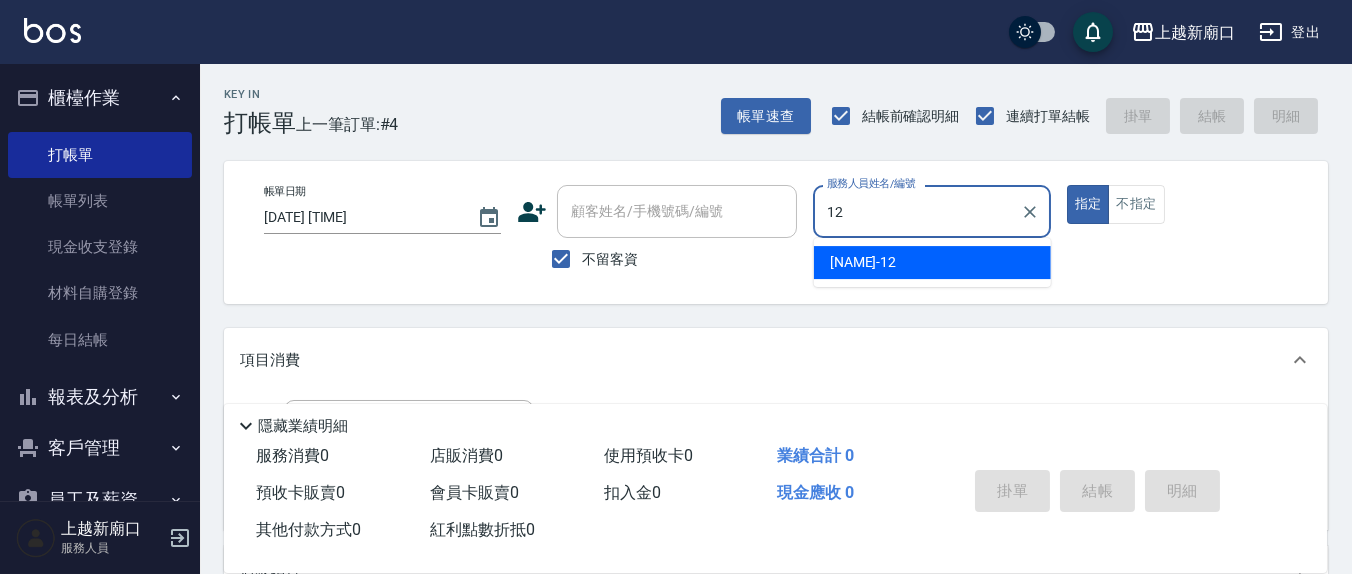 type on "呂桂花-12" 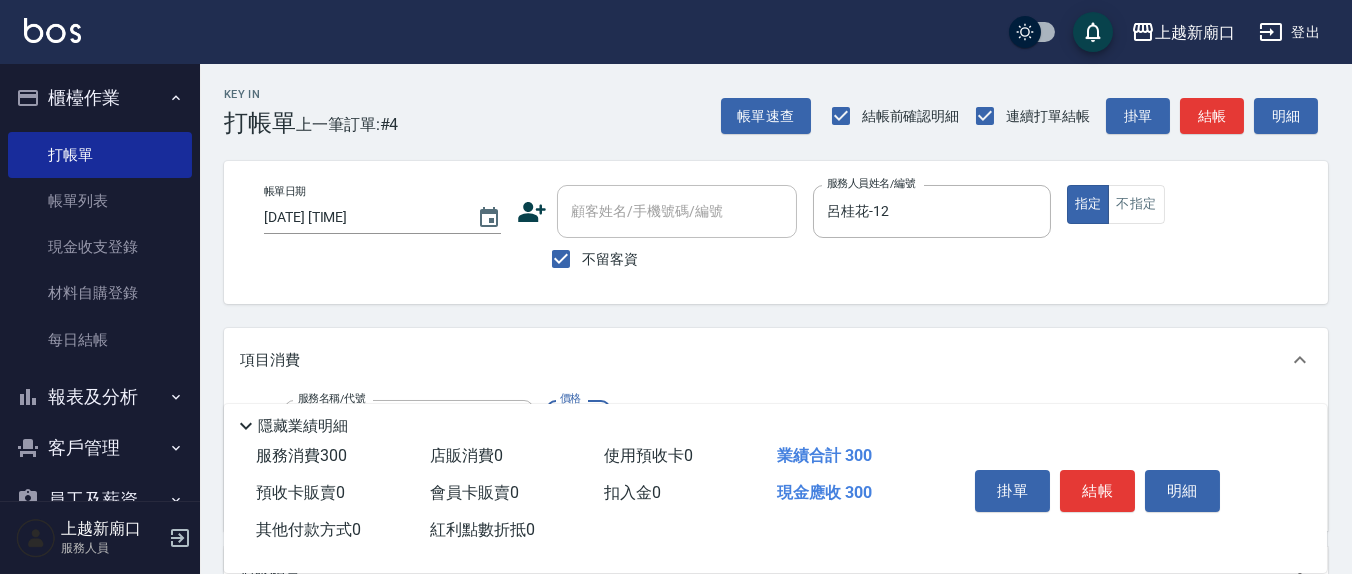 type on "歐娜洗髮精(210)" 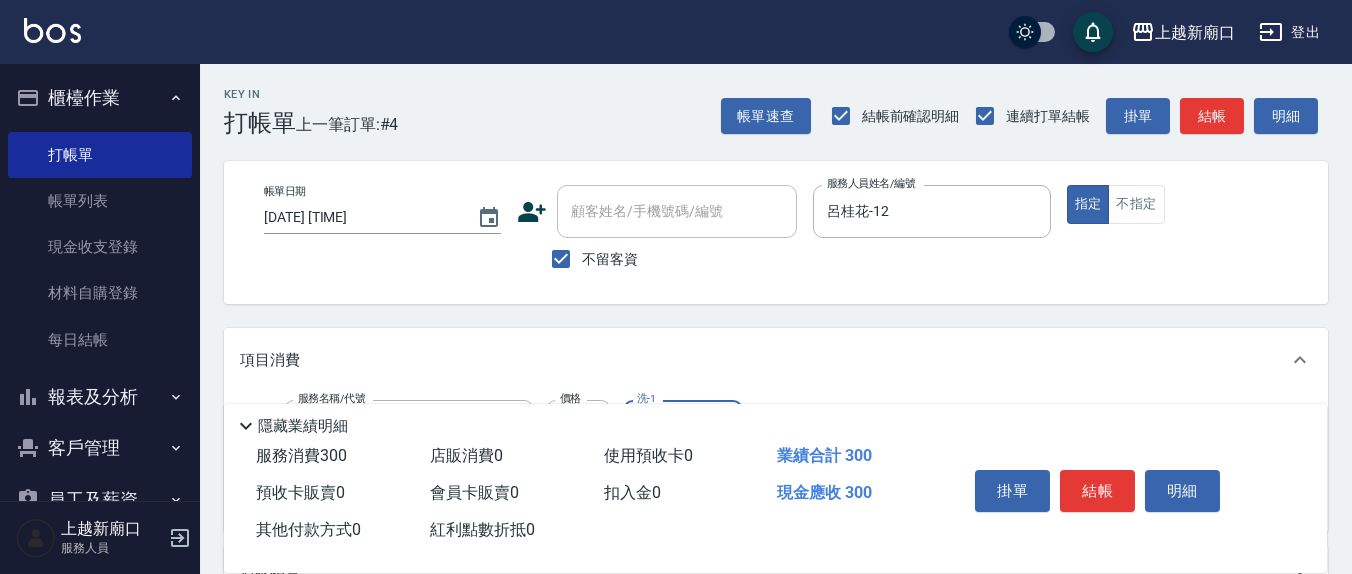 scroll, scrollTop: 209, scrollLeft: 0, axis: vertical 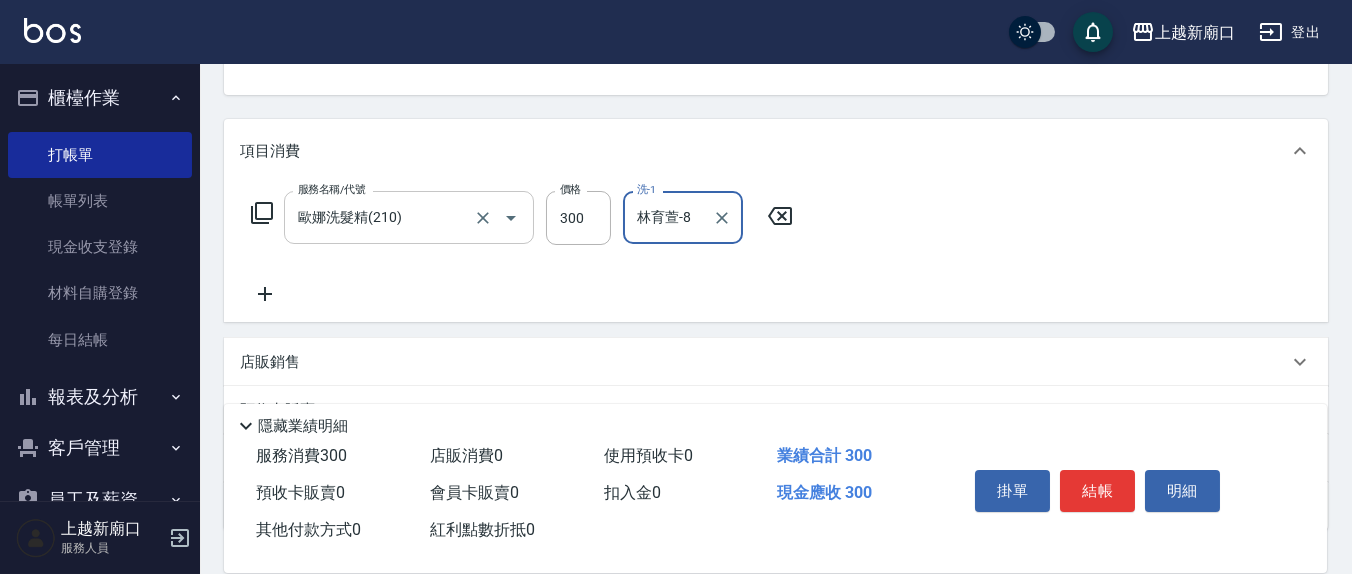 type on "林育萱-8" 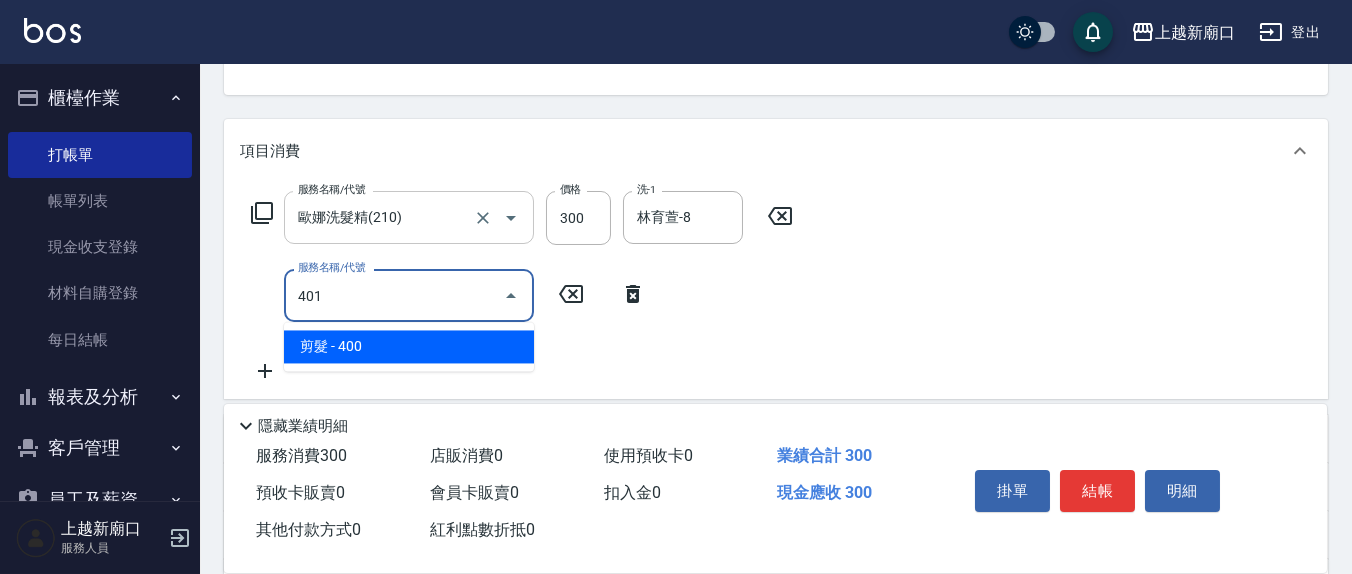 type on "剪髮(401)" 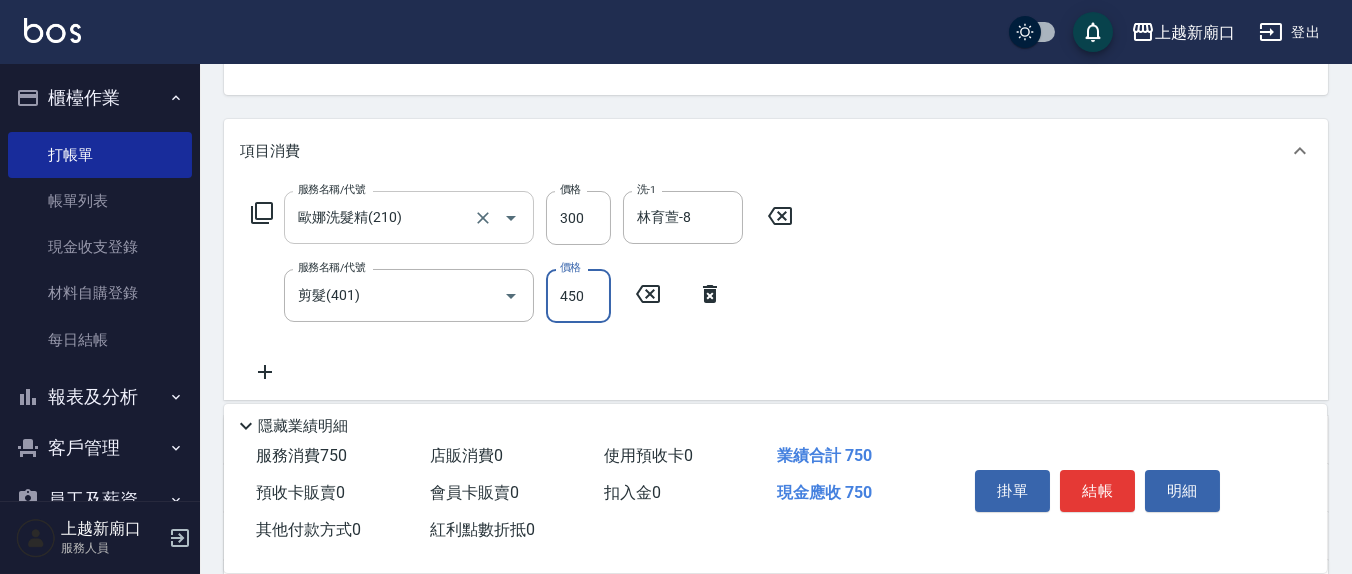 type on "450" 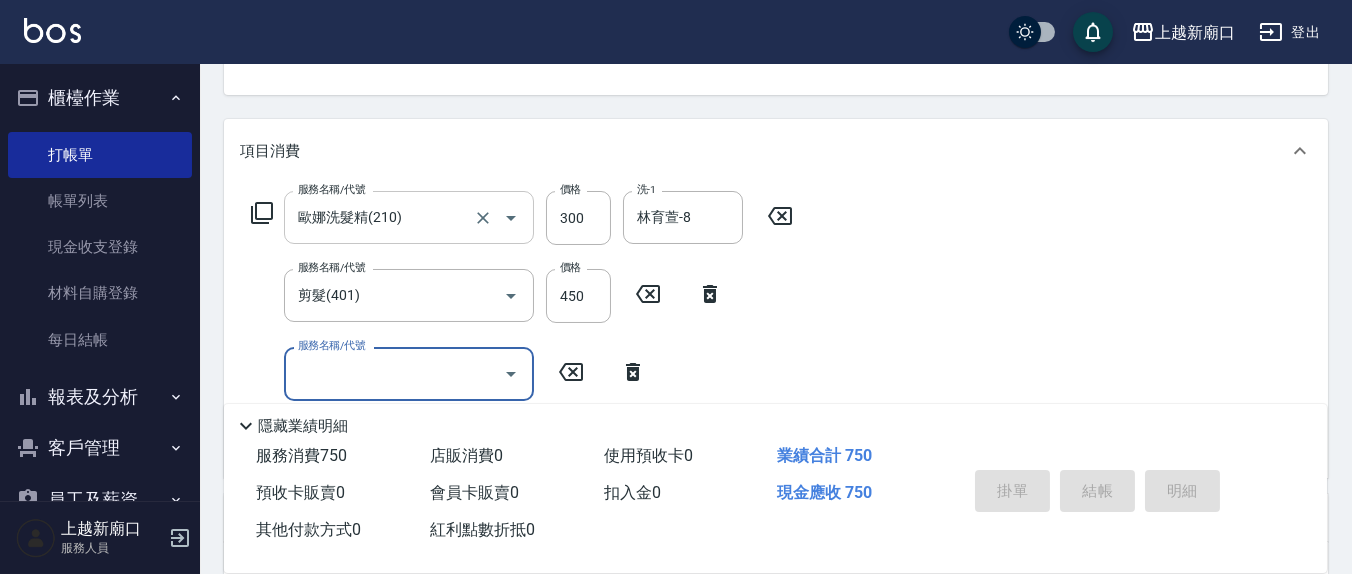 type 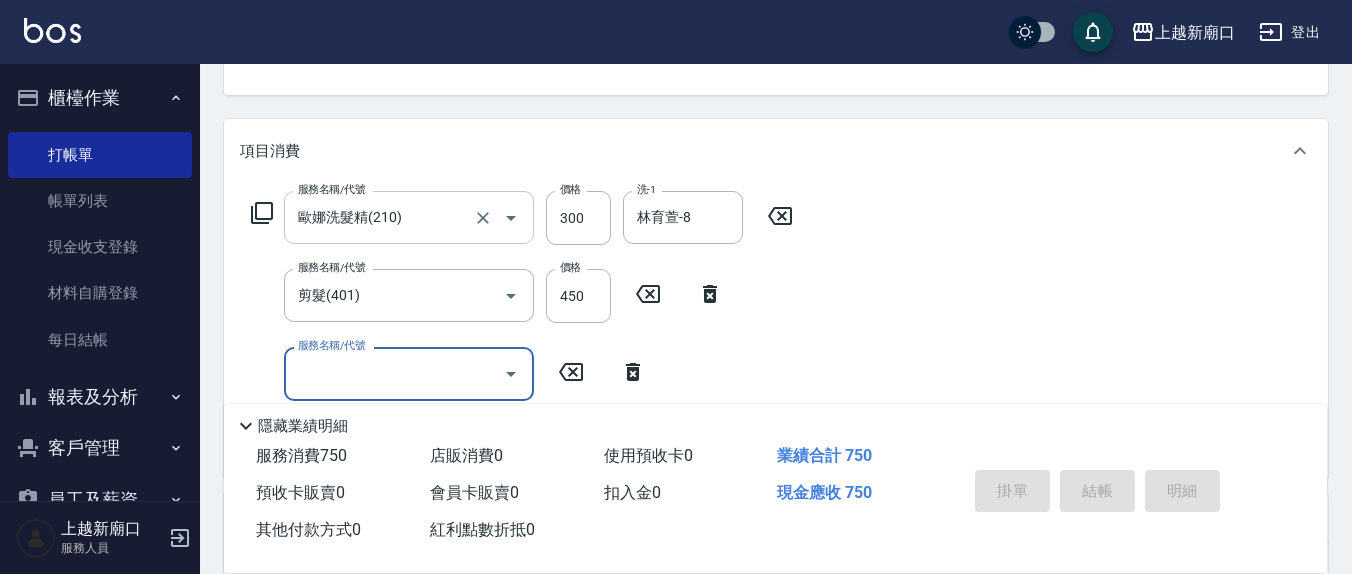 click on "指定" at bounding box center [1088, -5] 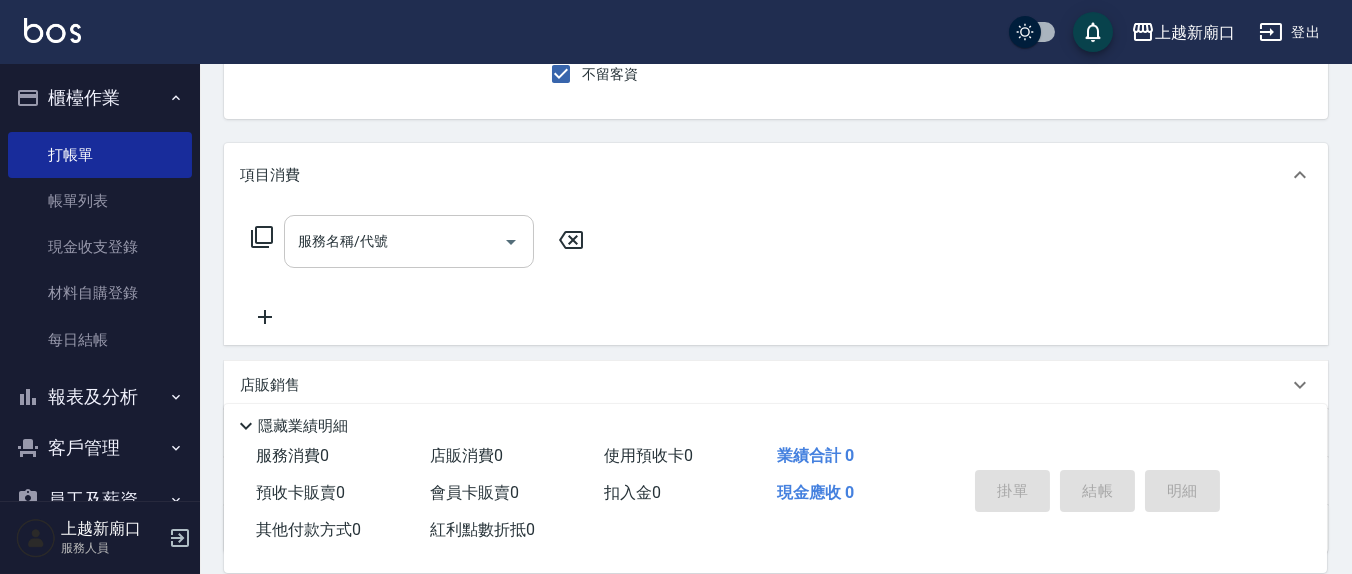 scroll, scrollTop: 0, scrollLeft: 0, axis: both 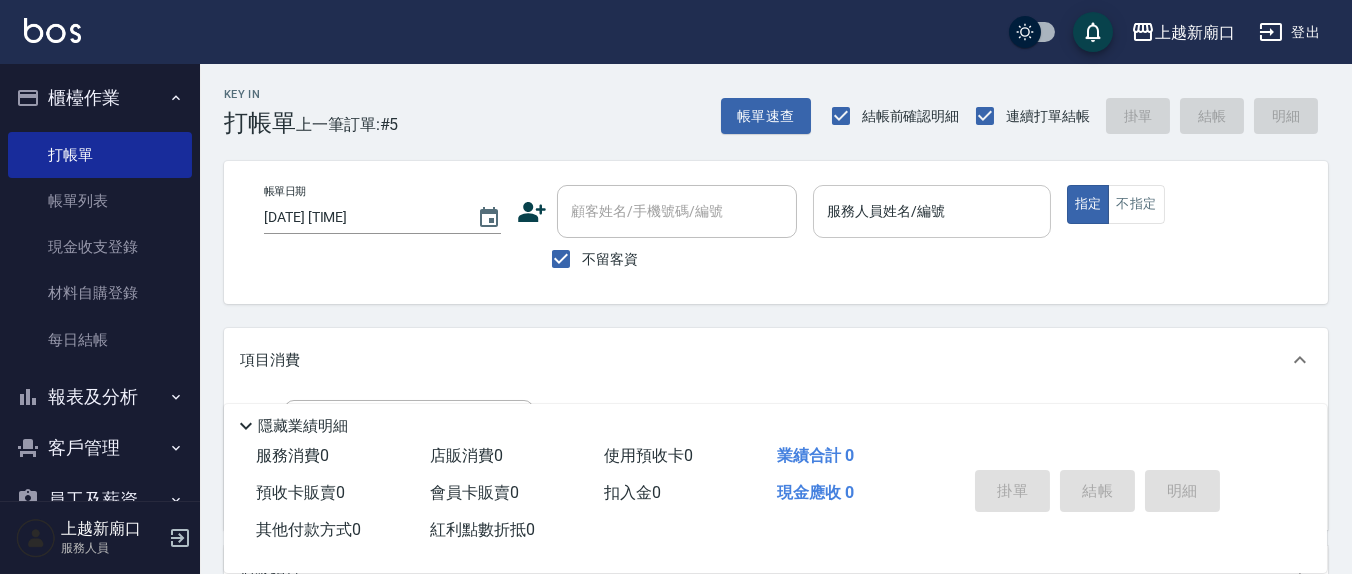 click on "服務人員姓名/編號" at bounding box center (931, 211) 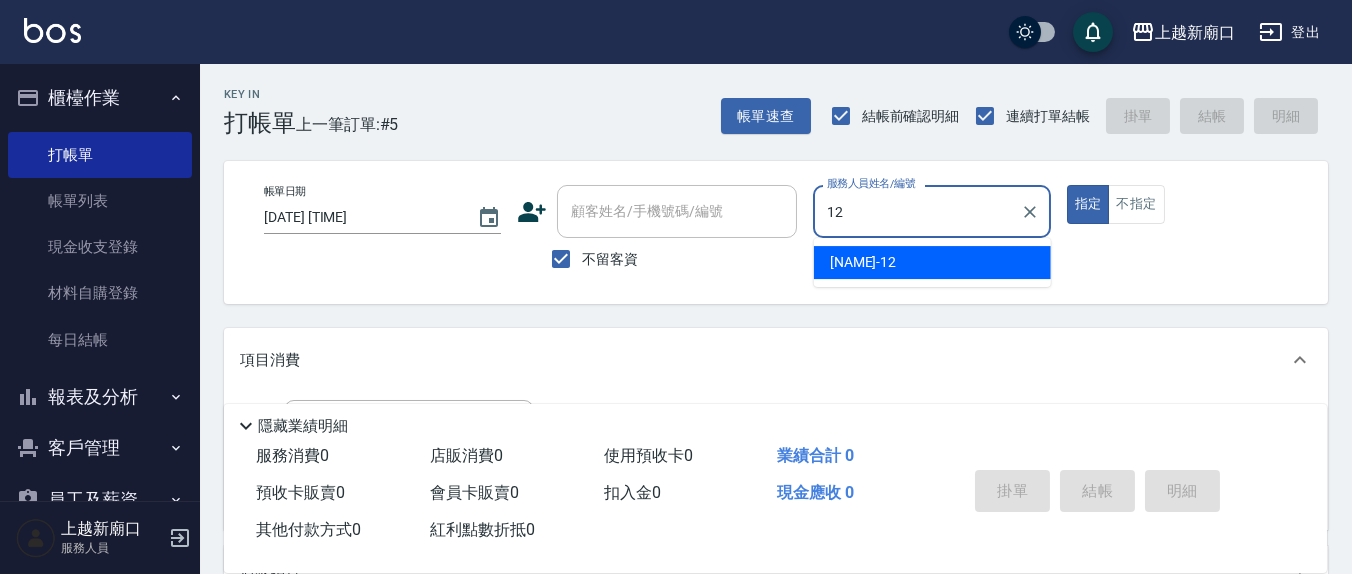 type on "呂桂花-12" 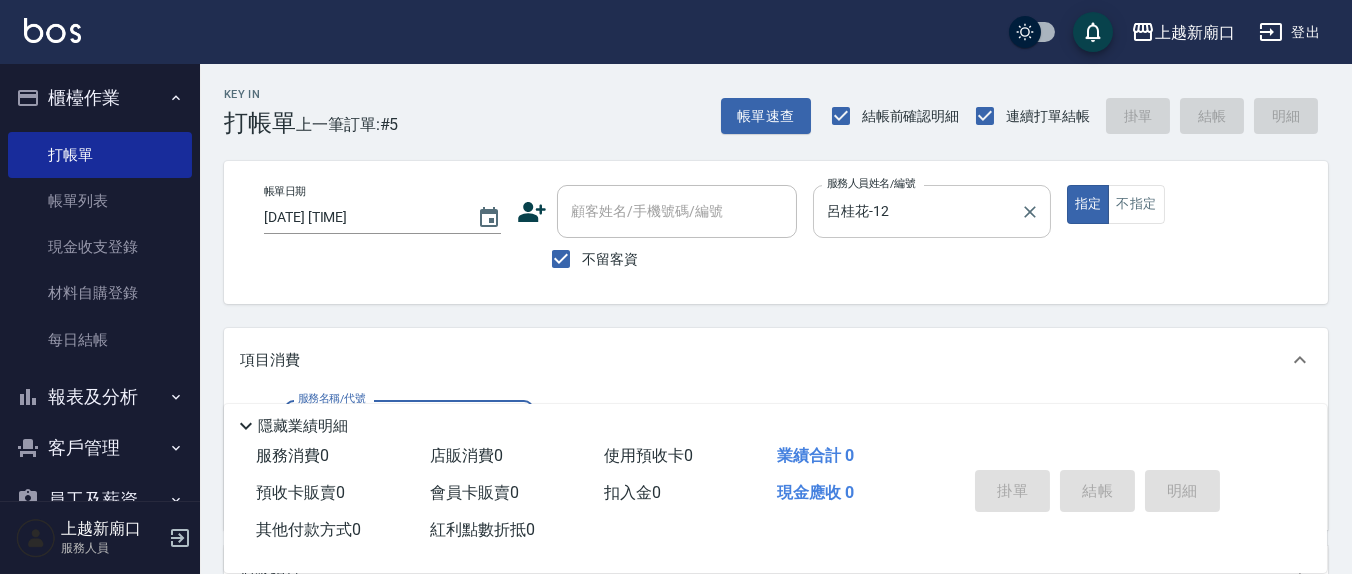 scroll, scrollTop: 352, scrollLeft: 0, axis: vertical 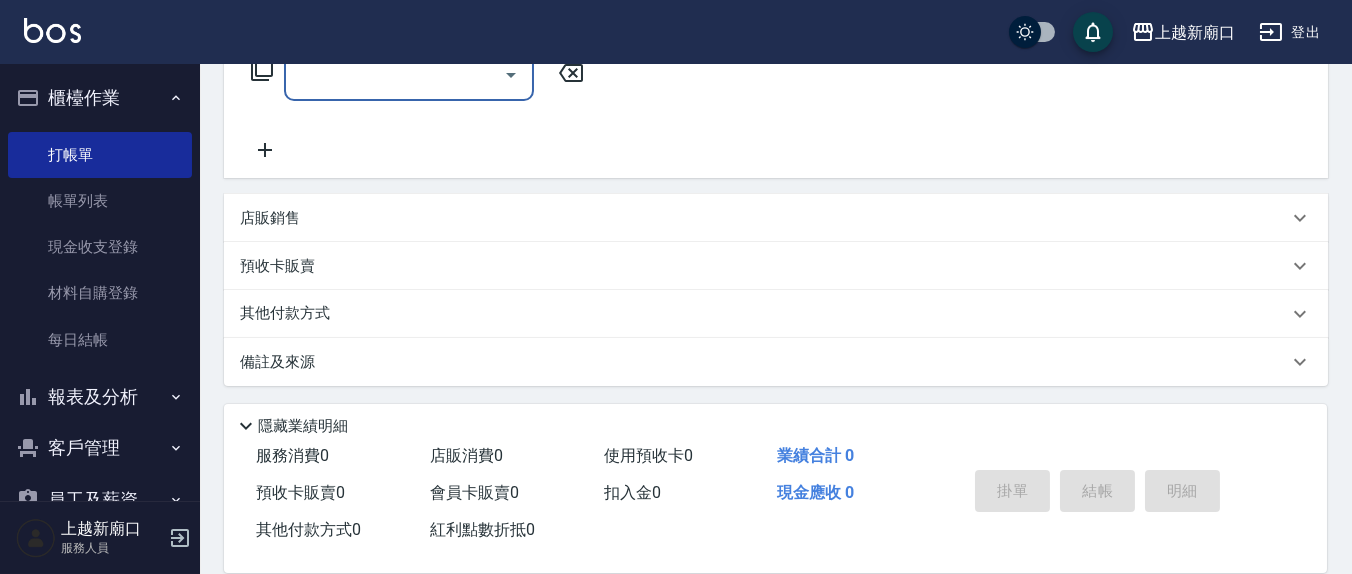 click on "服務名稱/代號" at bounding box center (394, 74) 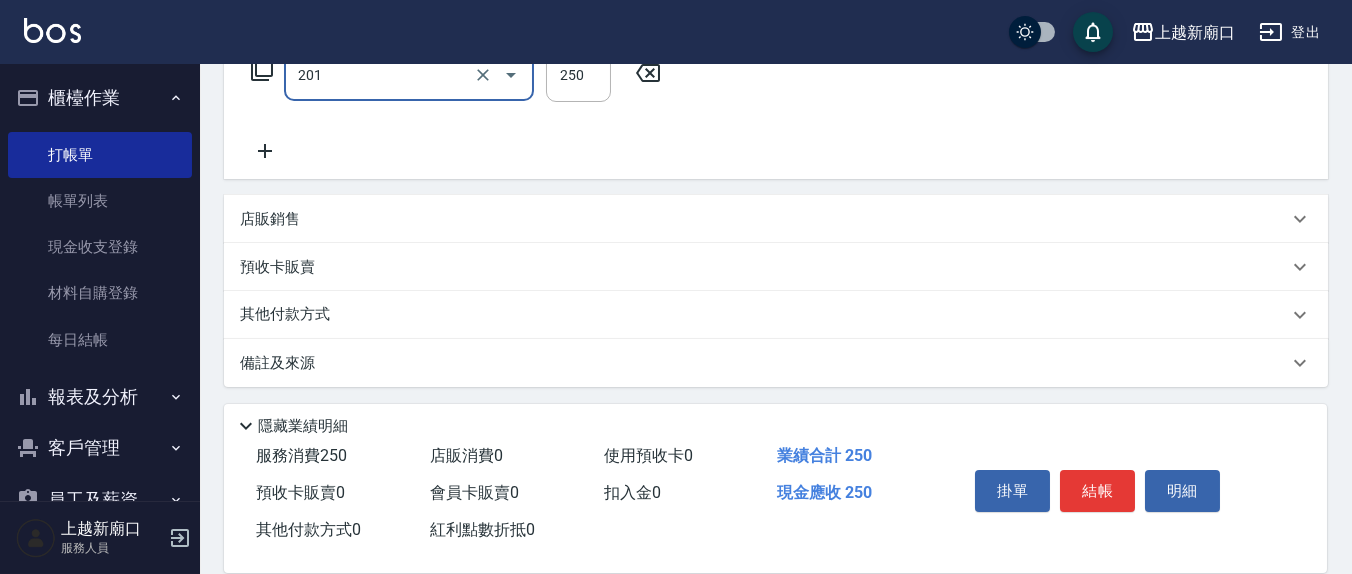 type on "洗髮(201)" 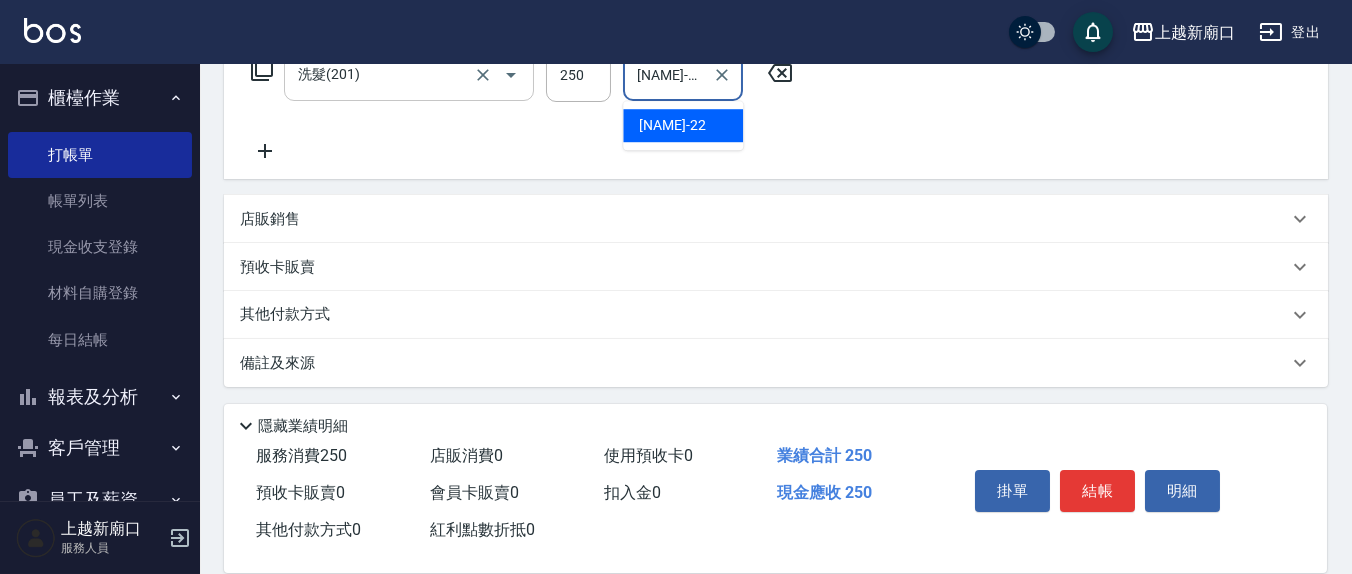 type on "[NAME]-[NUMBER]" 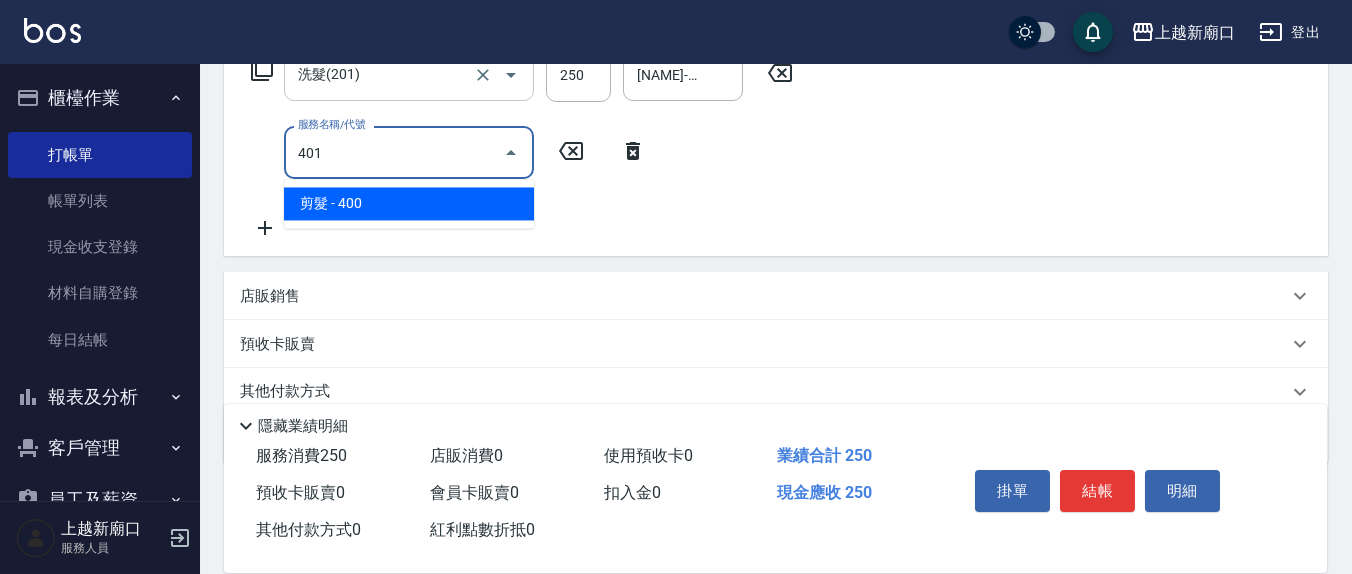 type on "剪髮(401)" 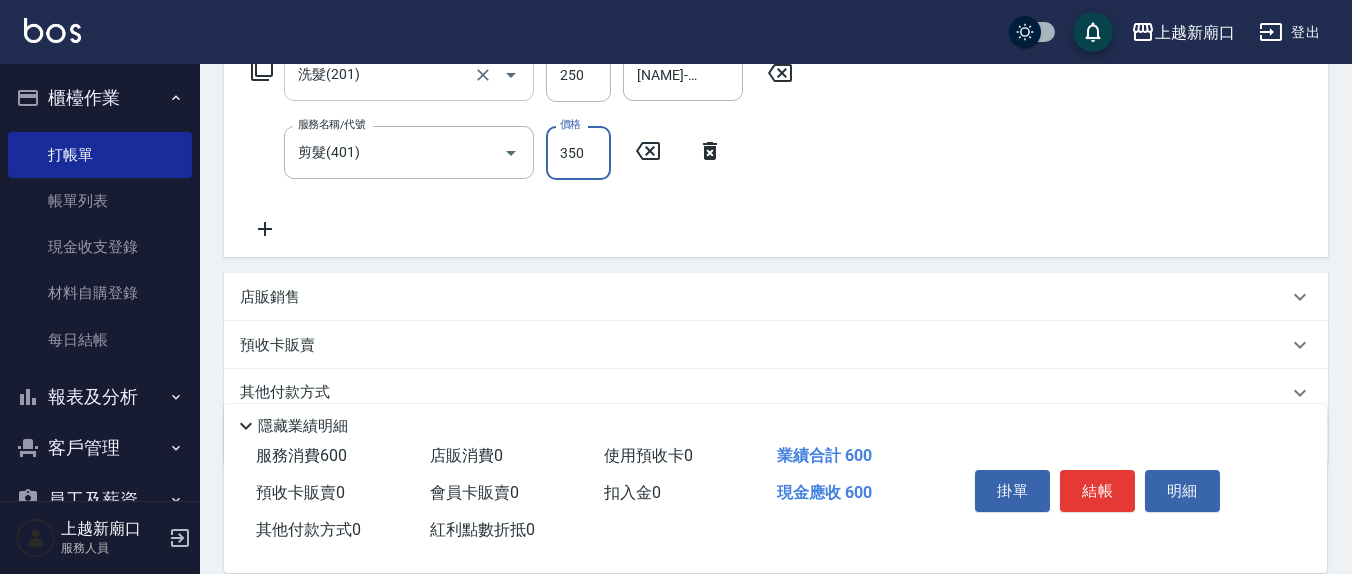type on "350" 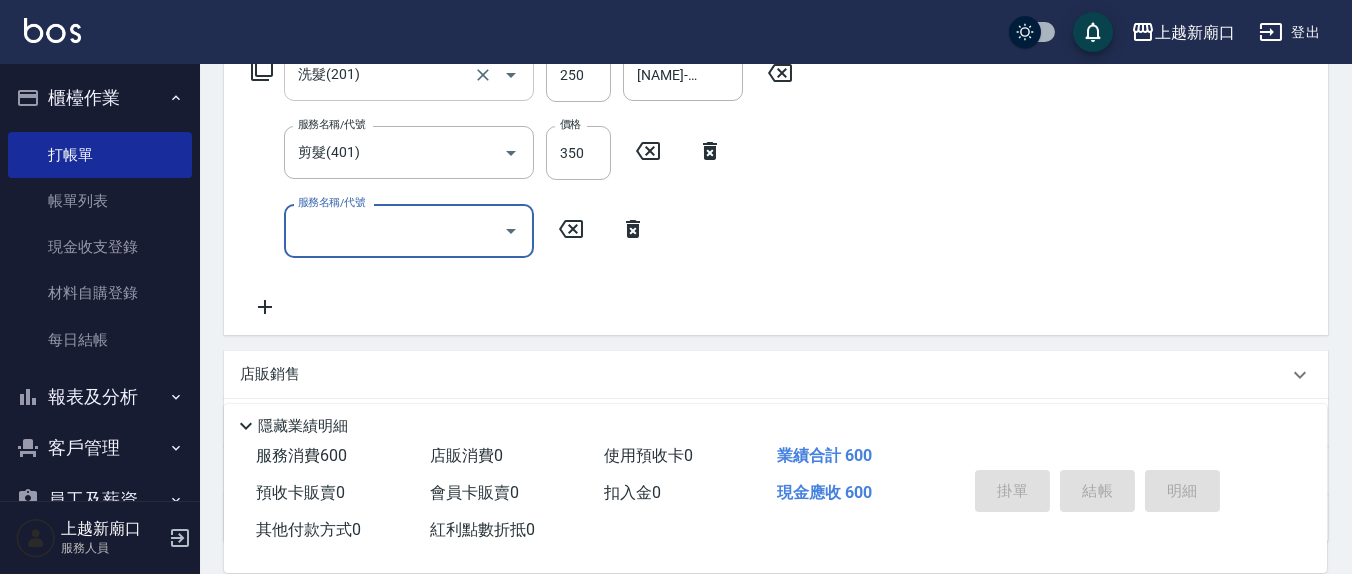 type 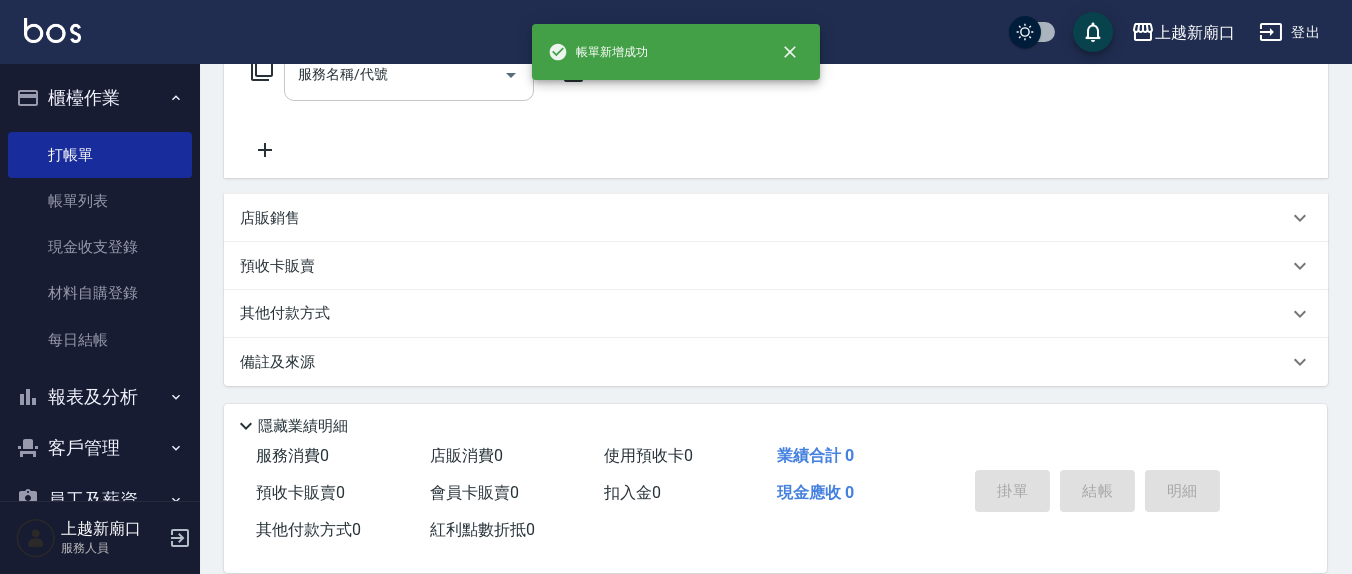 scroll, scrollTop: 0, scrollLeft: 0, axis: both 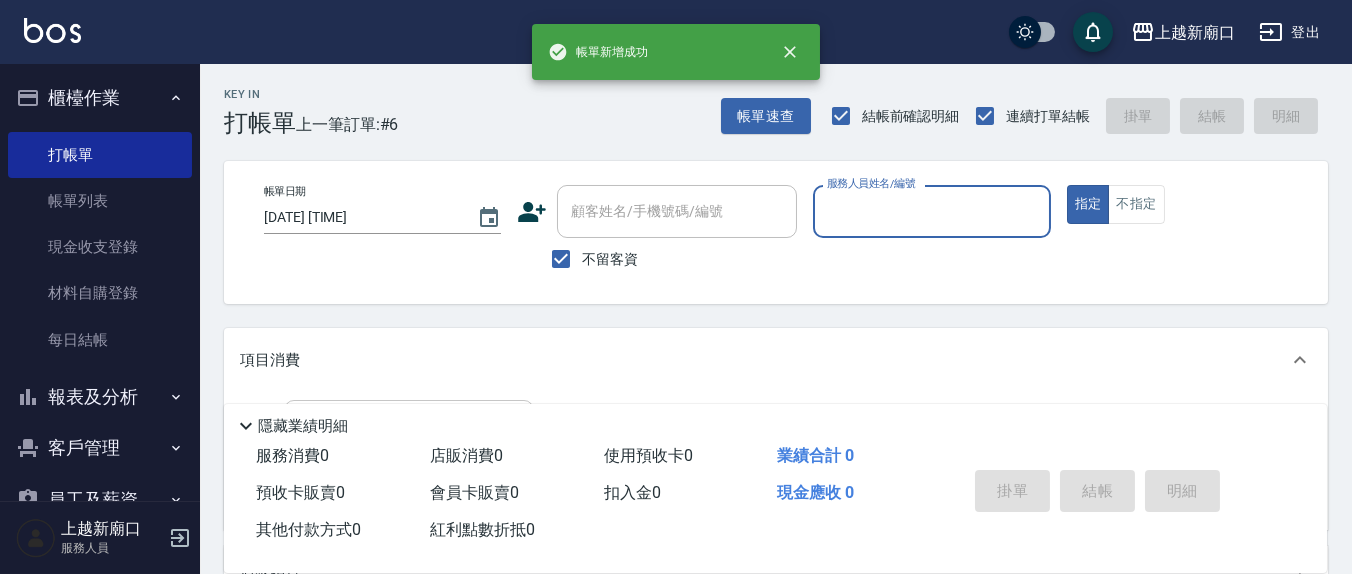 click on "指定" at bounding box center (1088, 204) 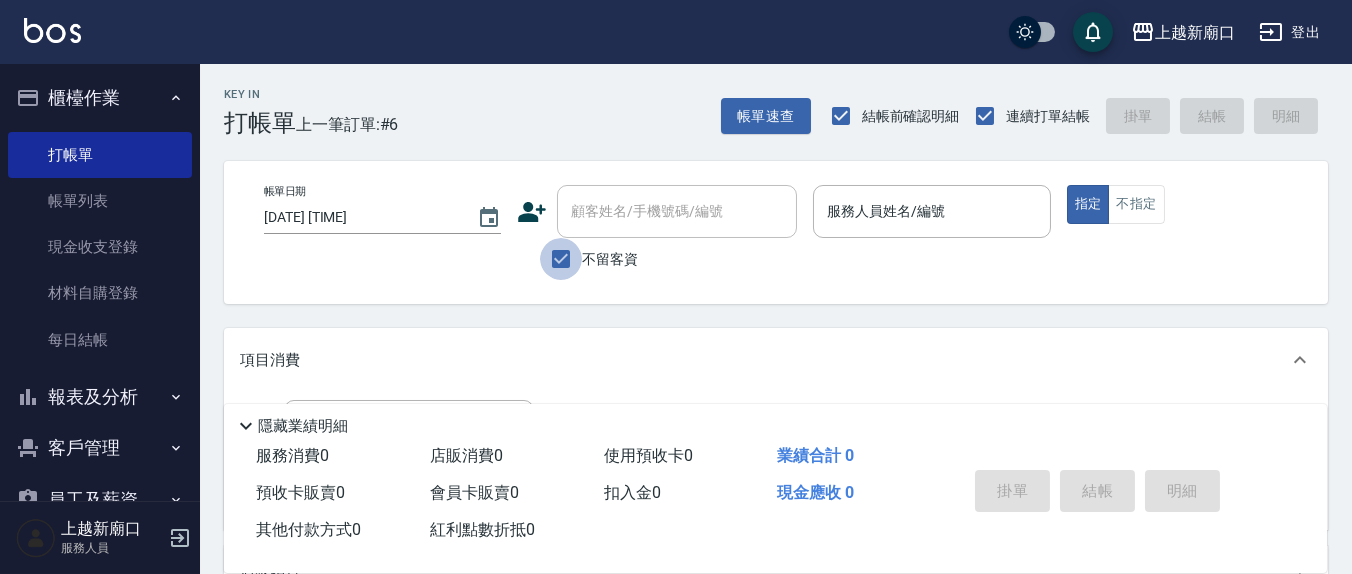 click on "不留客資" at bounding box center (561, 259) 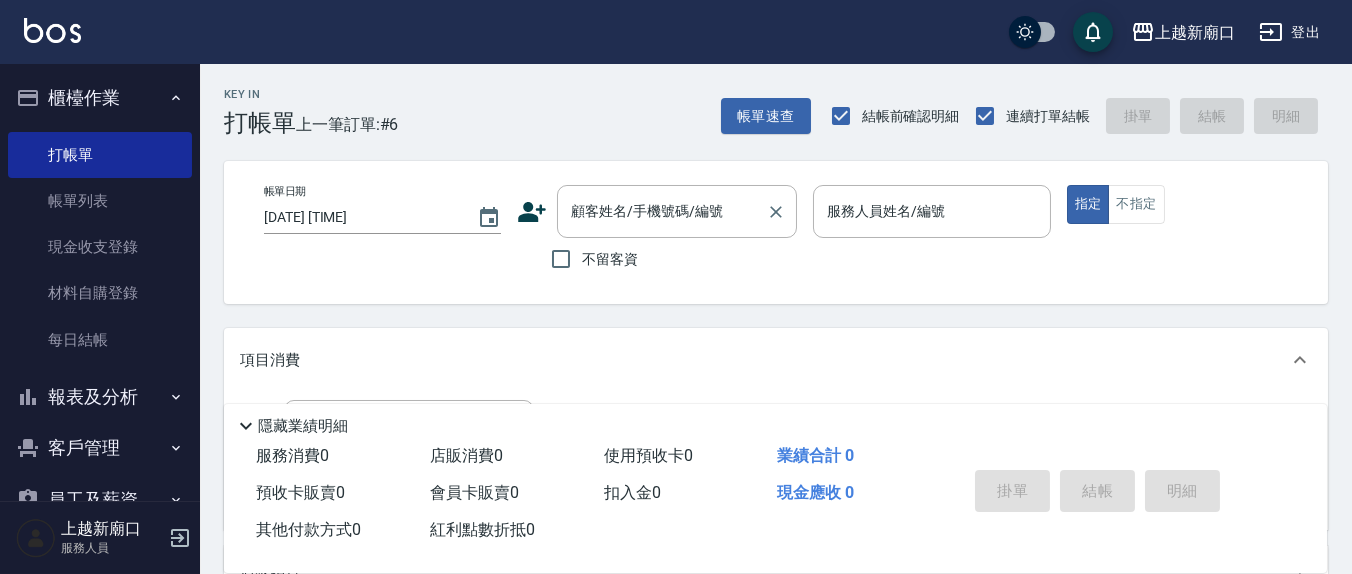 click on "顧客姓名/手機號碼/編號 顧客姓名/手機號碼/編號" at bounding box center (677, 211) 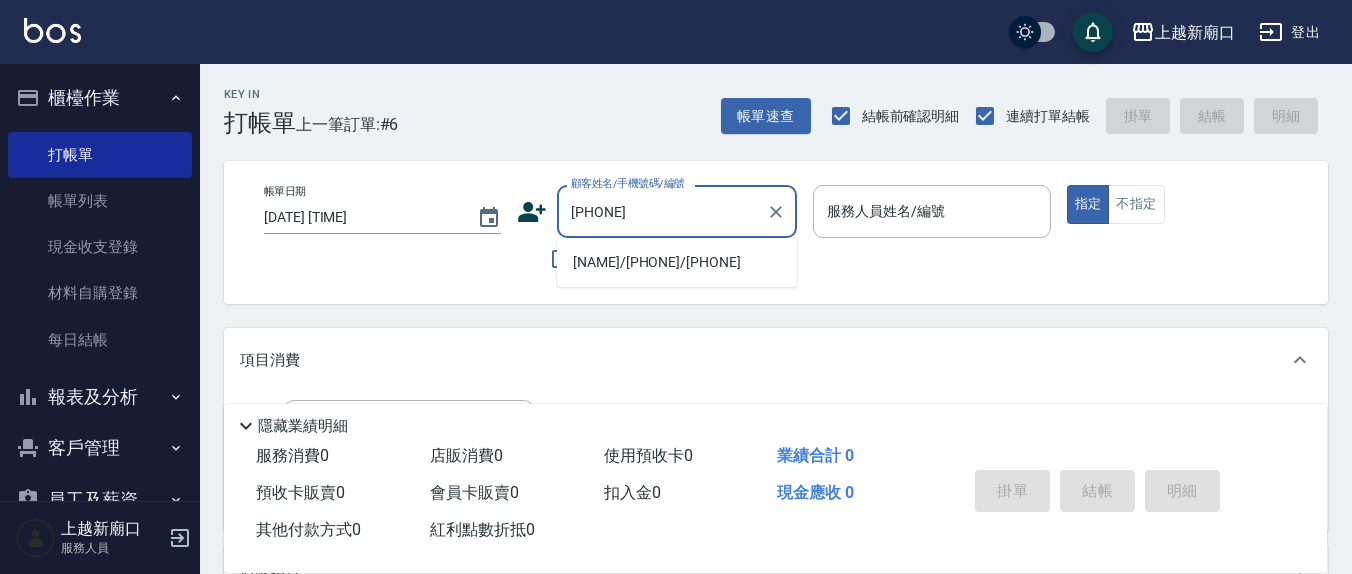click on "[NAME]/[PHONE]/[PHONE]" at bounding box center [677, 262] 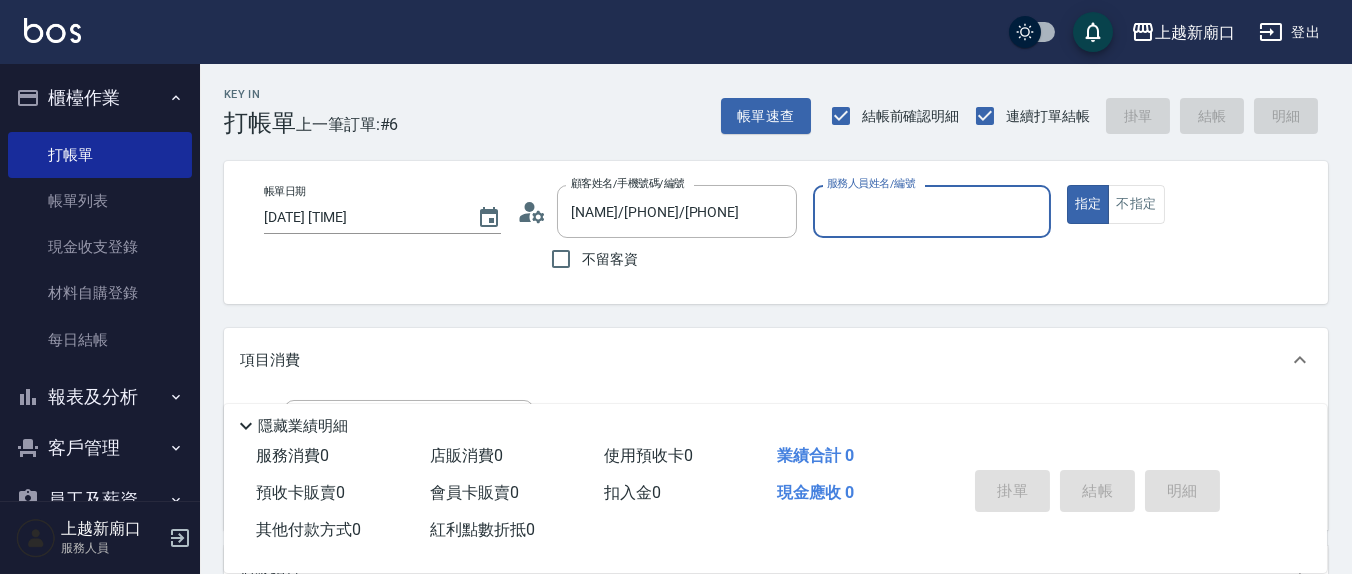 click on "服務人員姓名/編號" at bounding box center (931, 211) 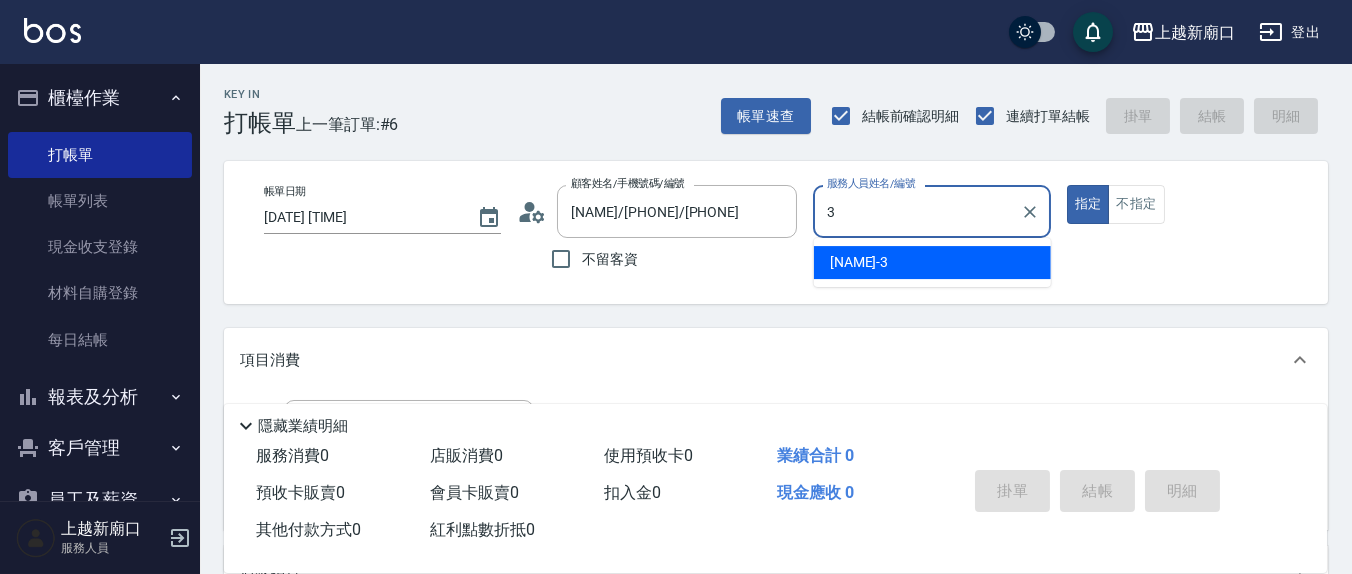 type on "游雅淇-3" 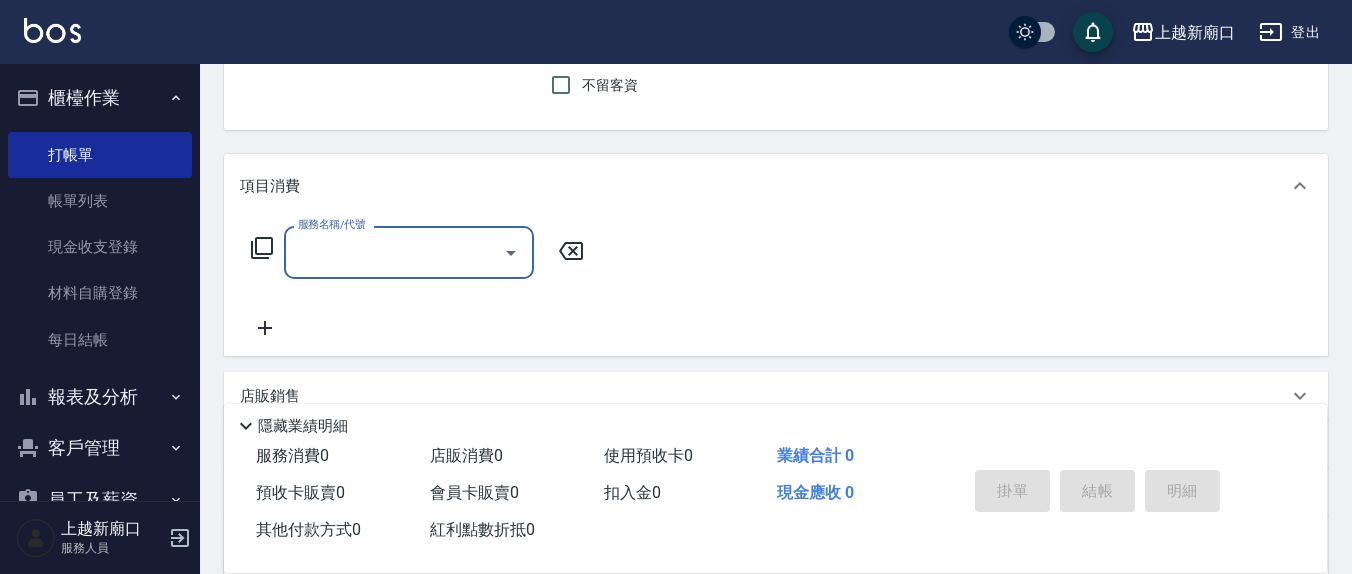 scroll, scrollTop: 208, scrollLeft: 0, axis: vertical 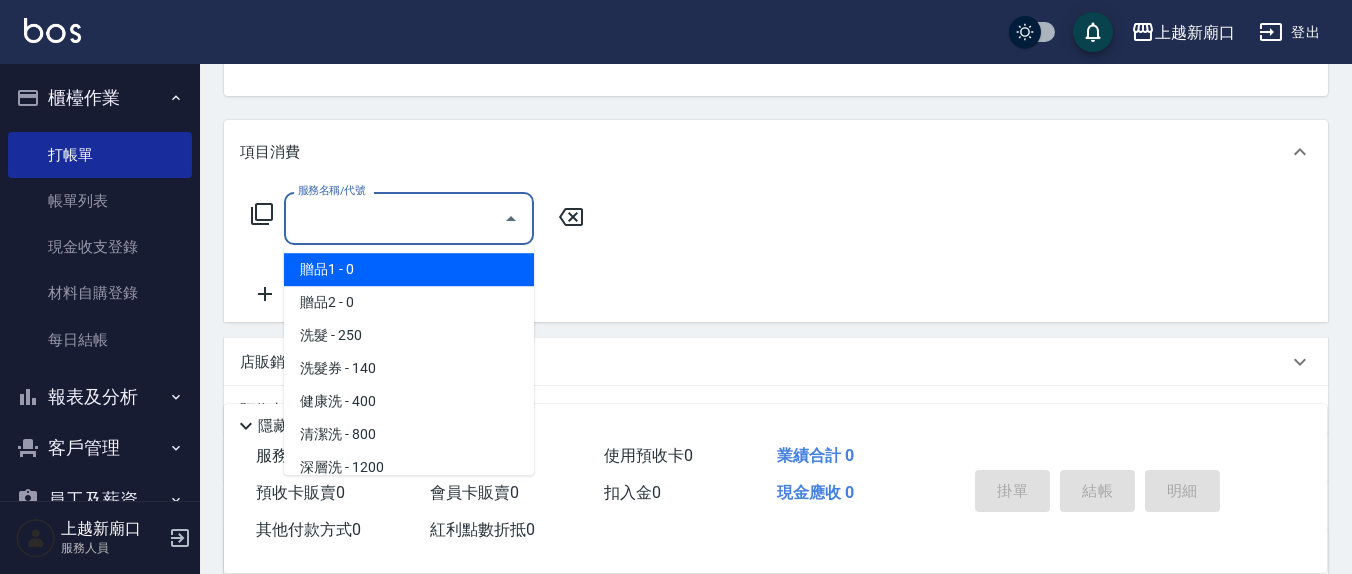 click on "服務名稱/代號" at bounding box center (394, 218) 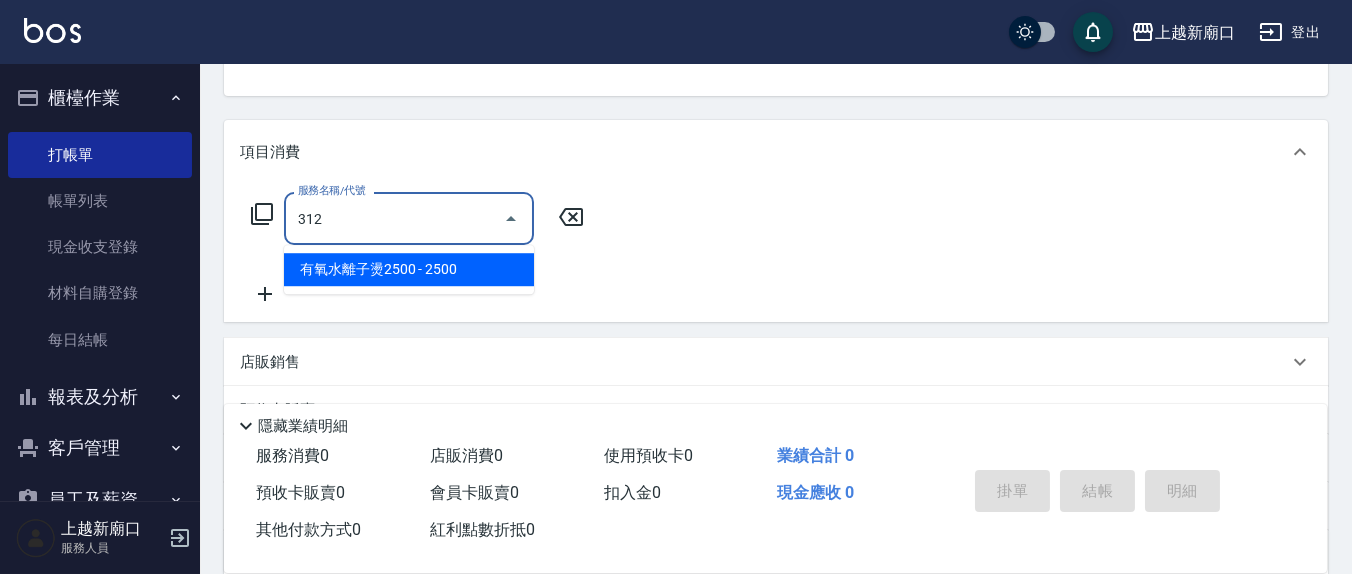 type on "有氧水離子燙2500(312)" 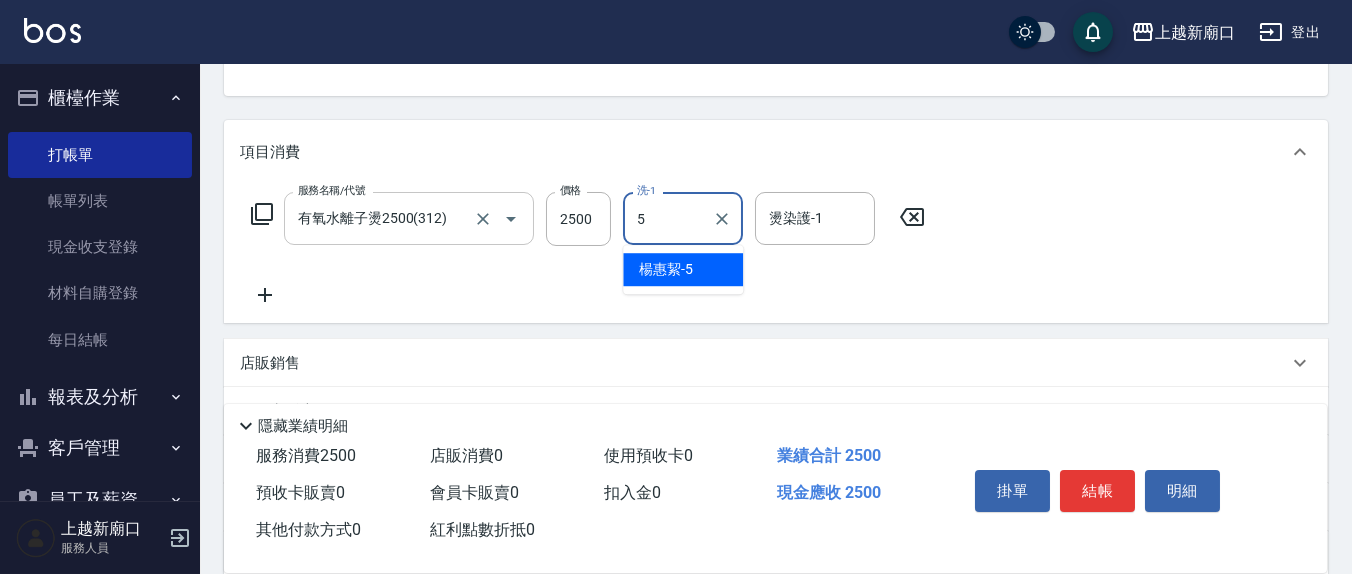 type on "楊惠絜-5" 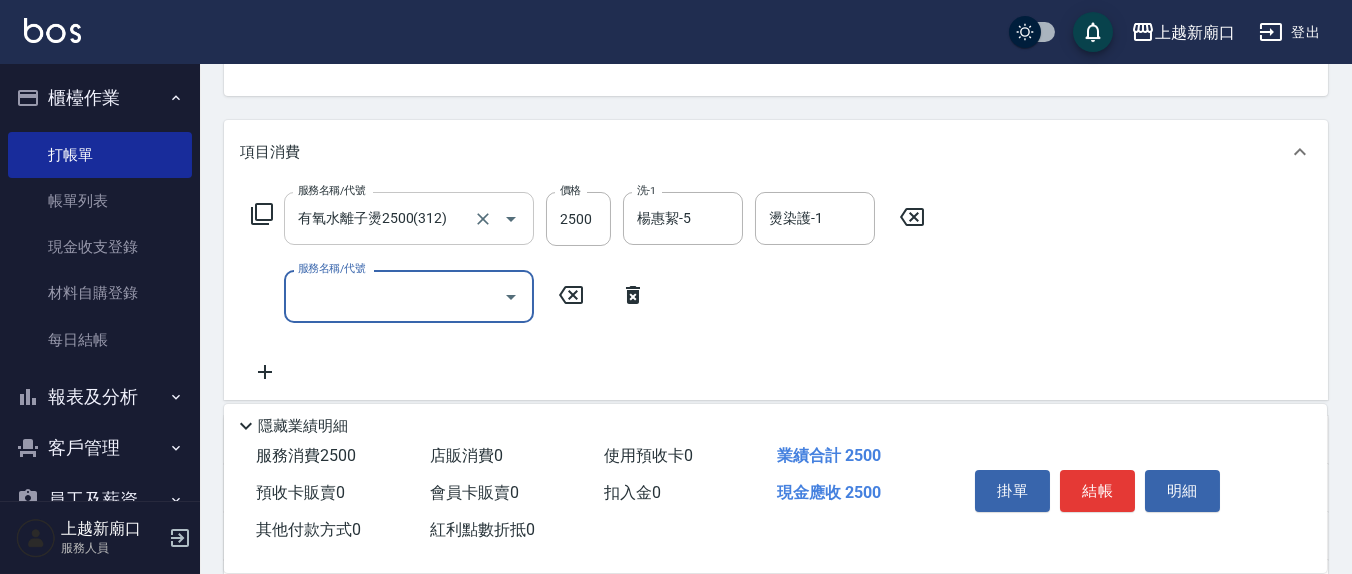 type on "3" 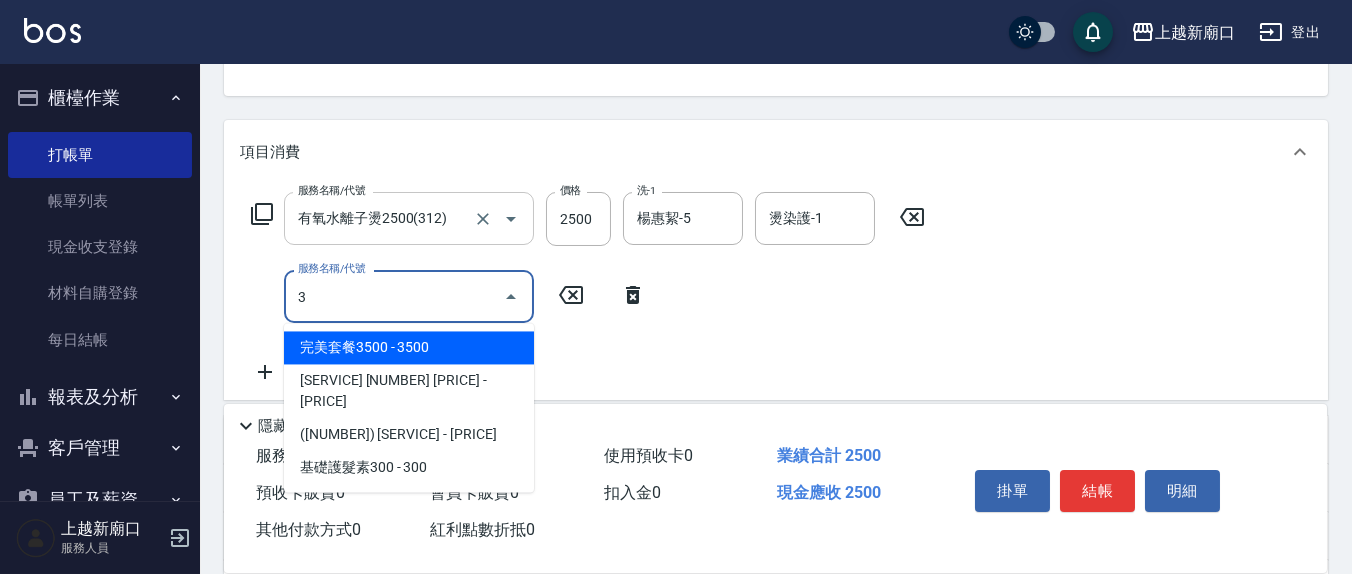 type 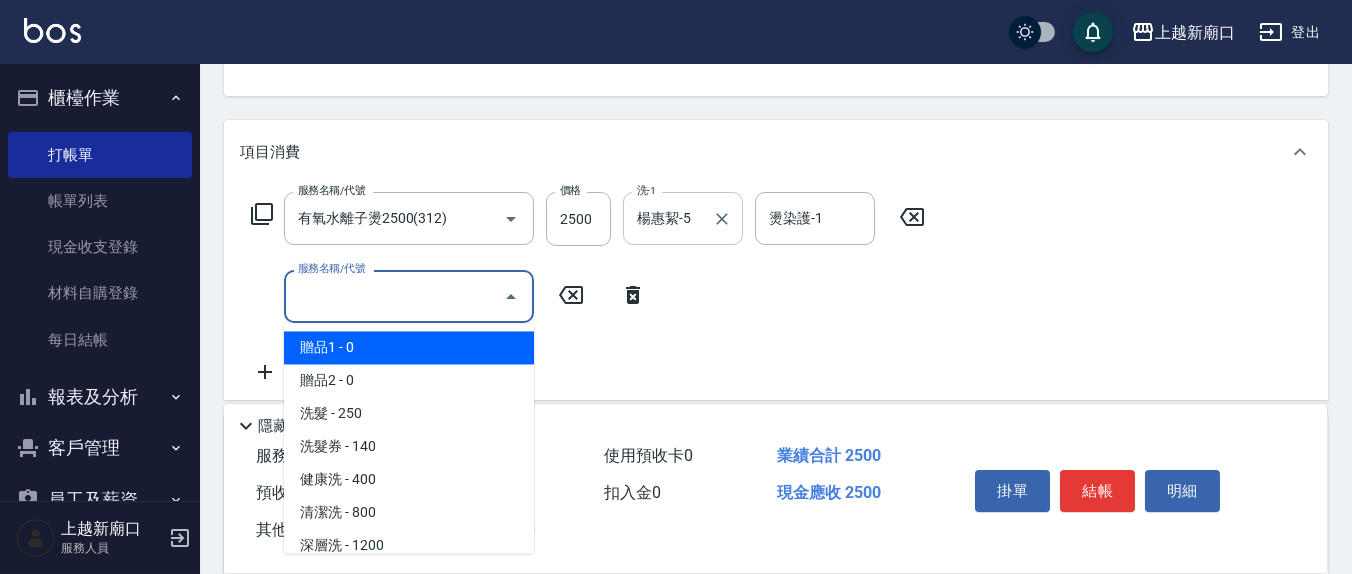 click on "楊惠絜-5" at bounding box center [668, 218] 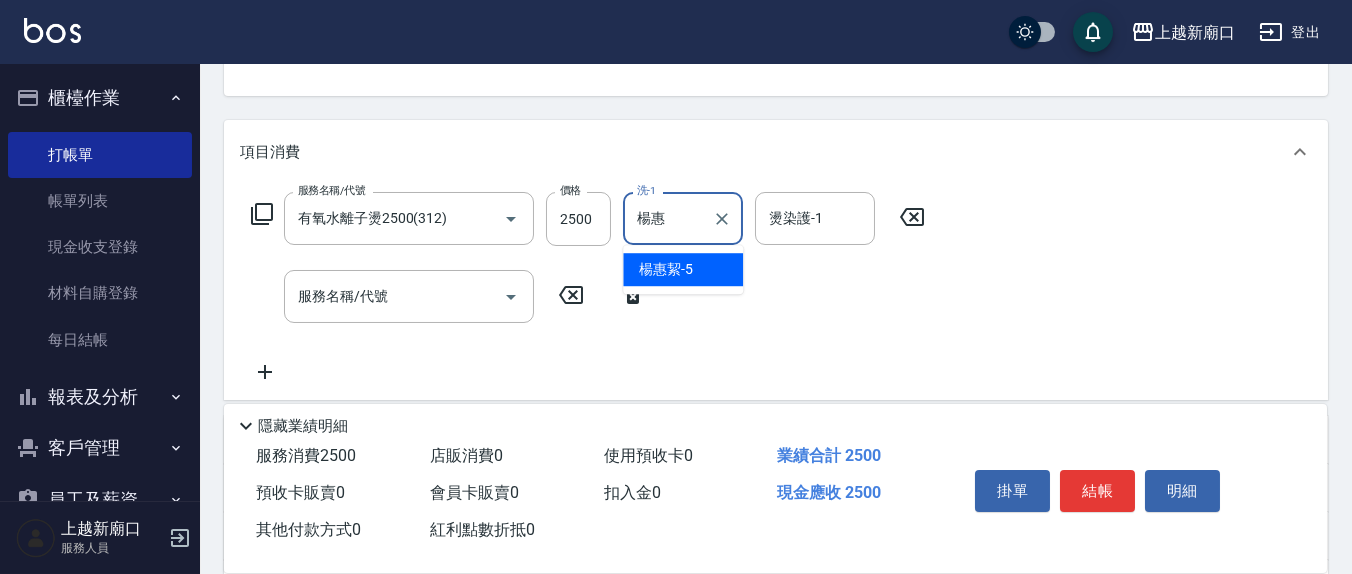 type on "楊" 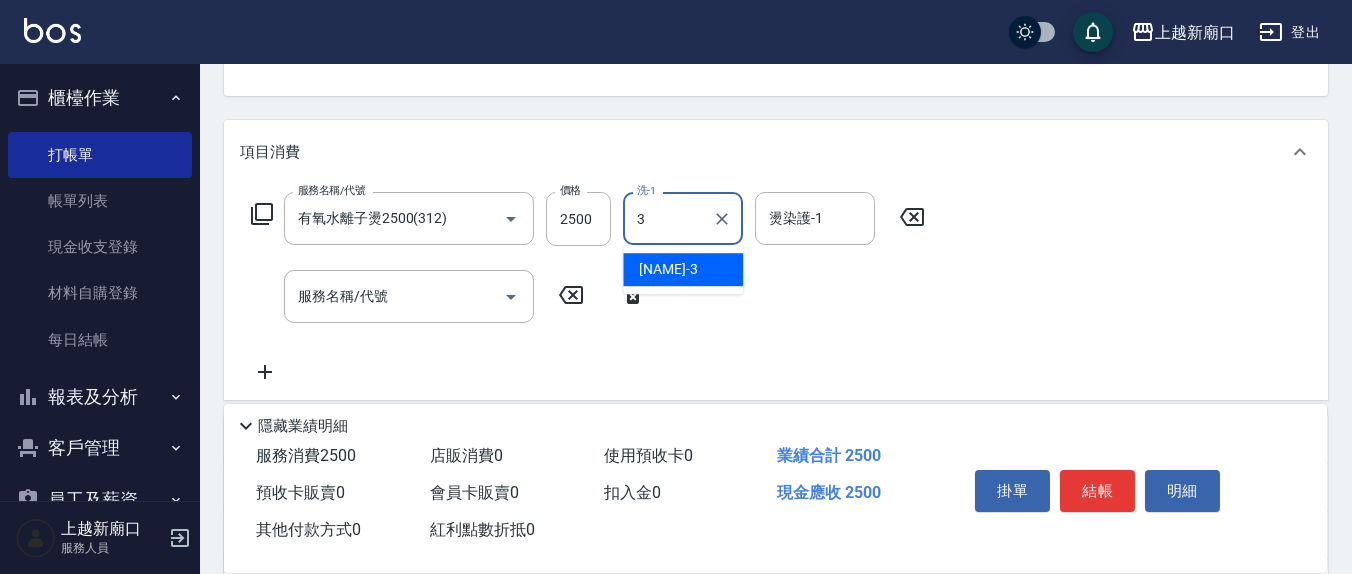 type on "游雅淇-3" 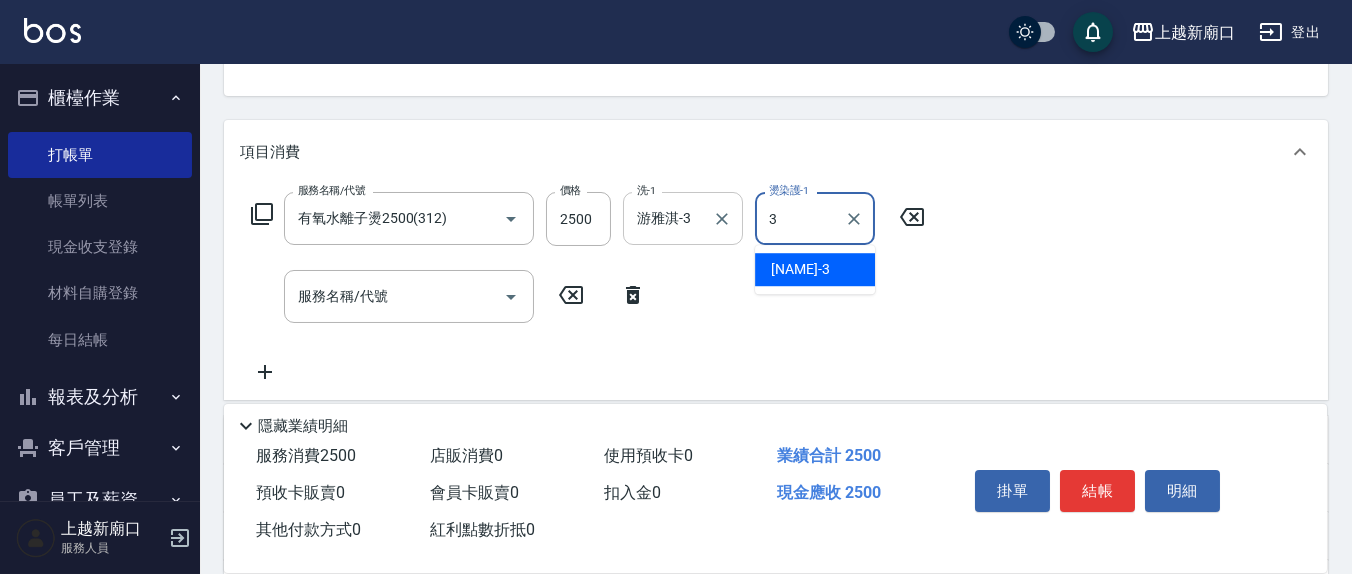 type on "游雅淇-3" 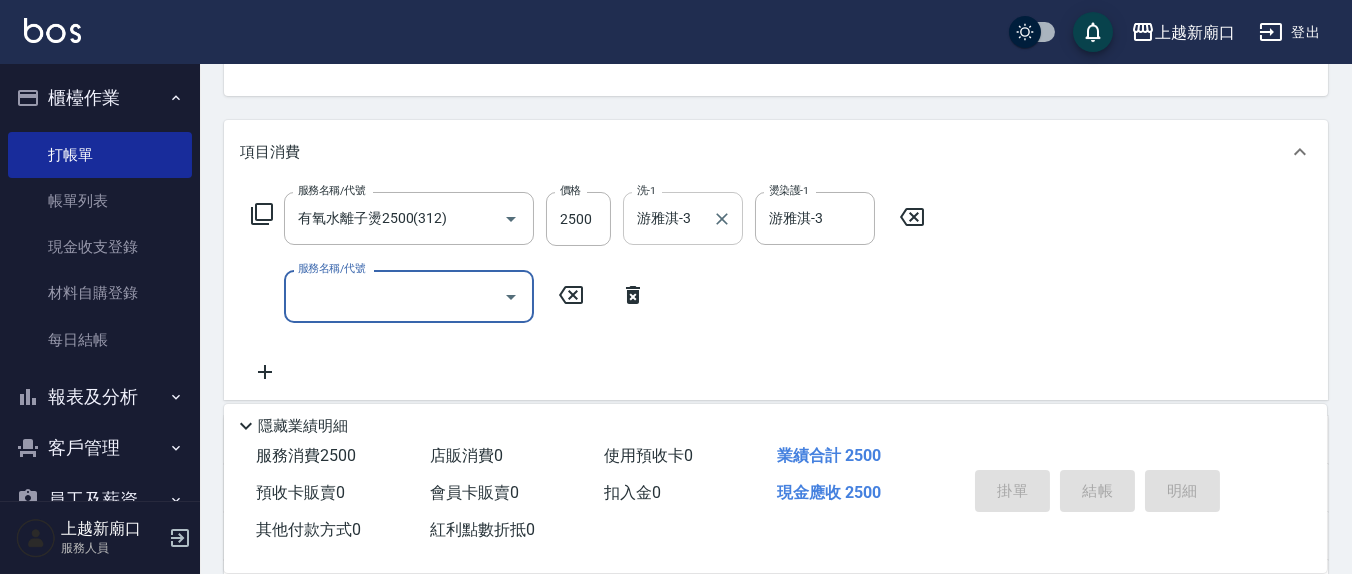 type 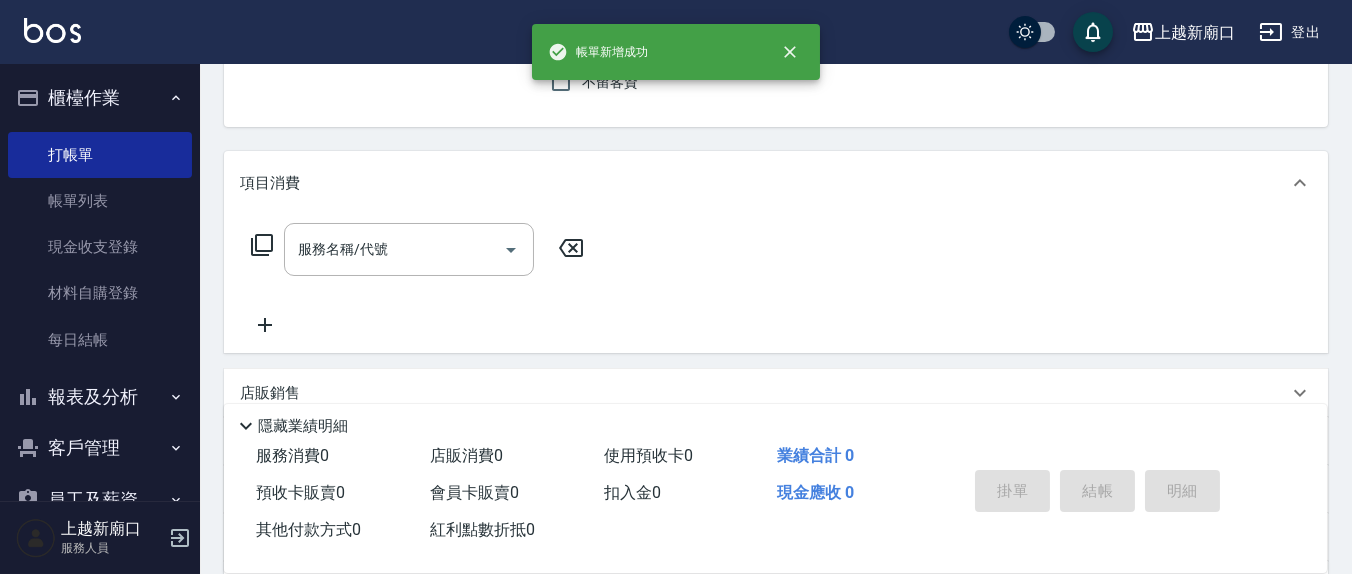 scroll, scrollTop: 0, scrollLeft: 0, axis: both 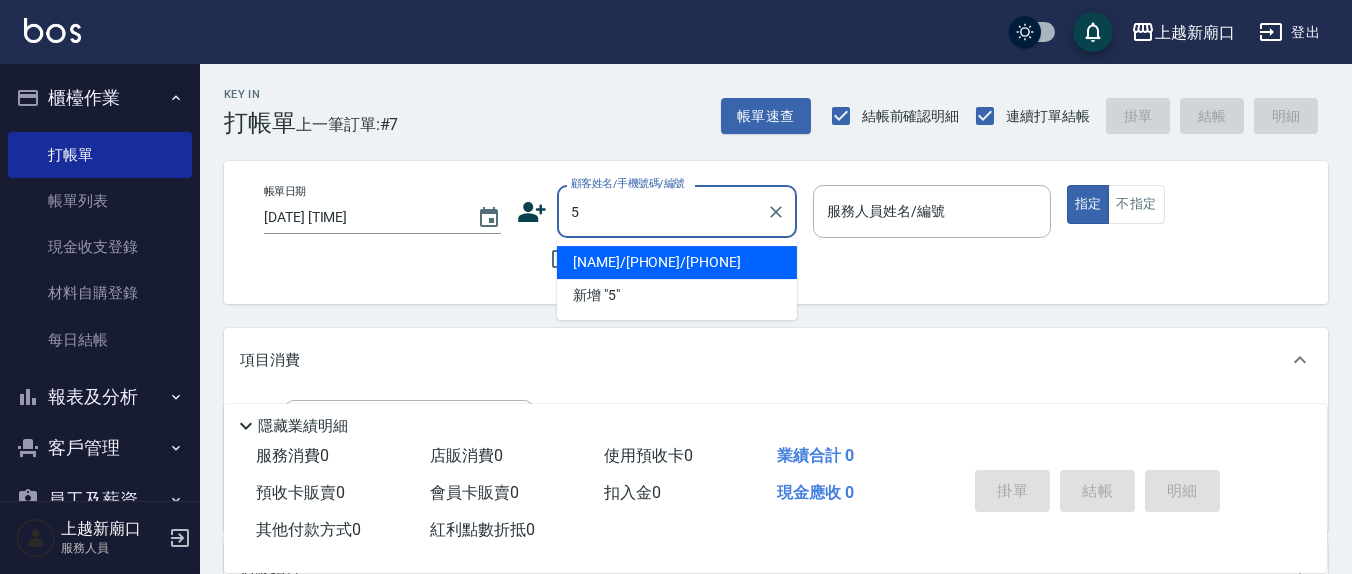 type on "[NAME]/[PHONE]/[PHONE]" 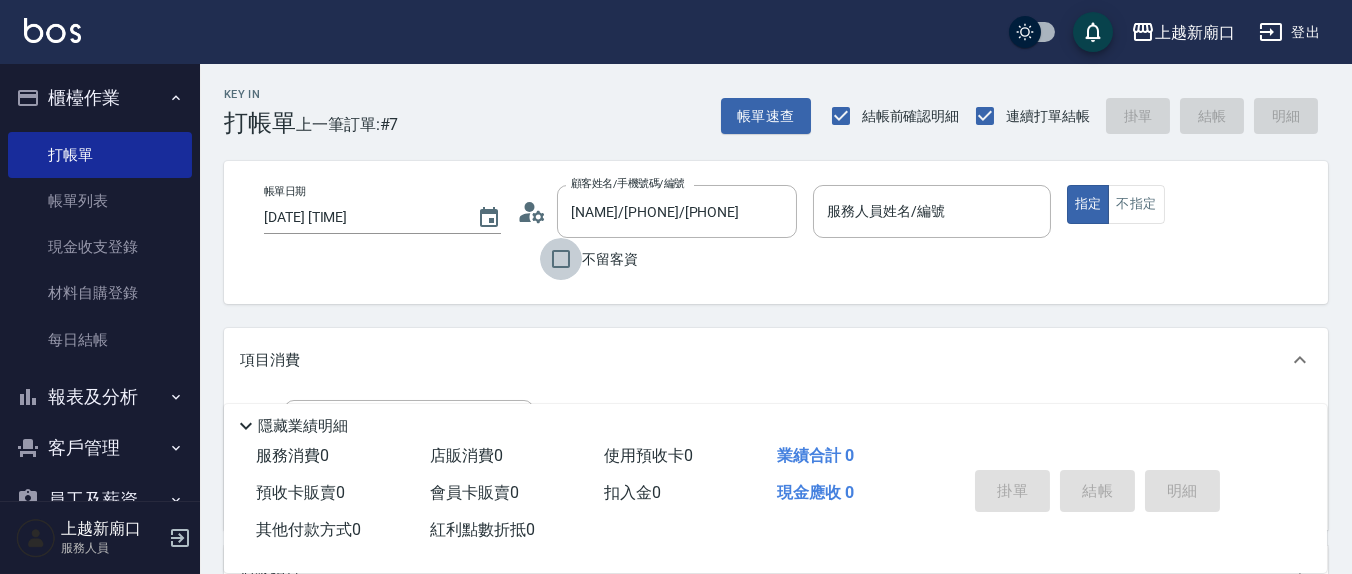 click on "不留客資" at bounding box center (561, 259) 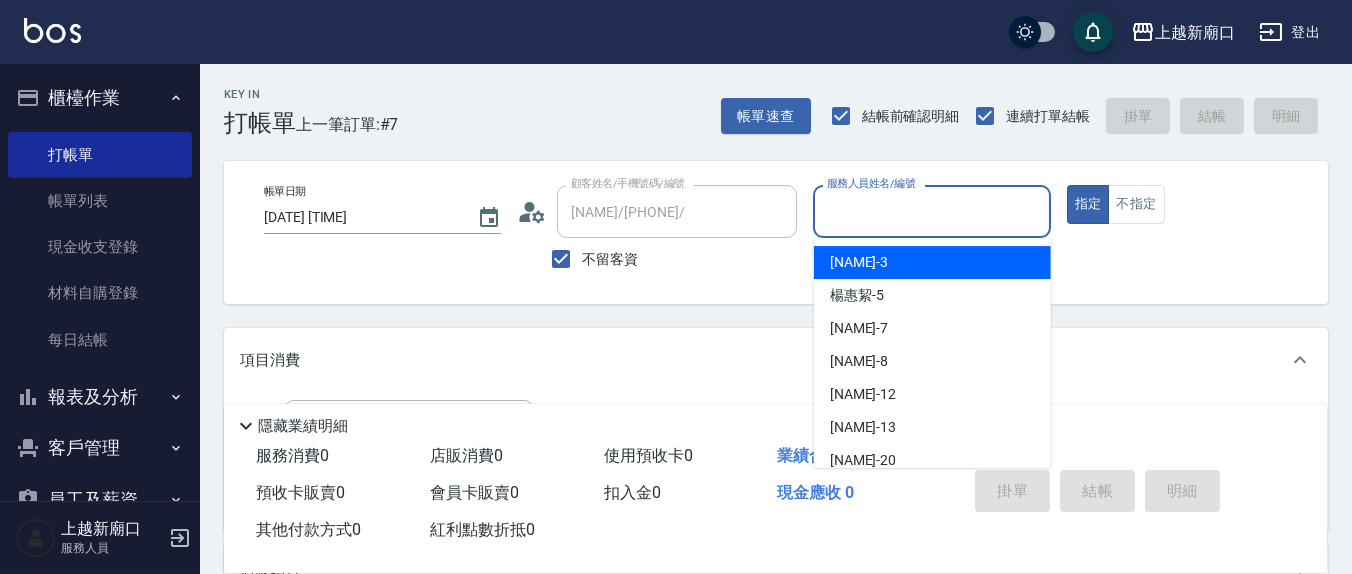 click on "服務人員姓名/編號" at bounding box center (931, 211) 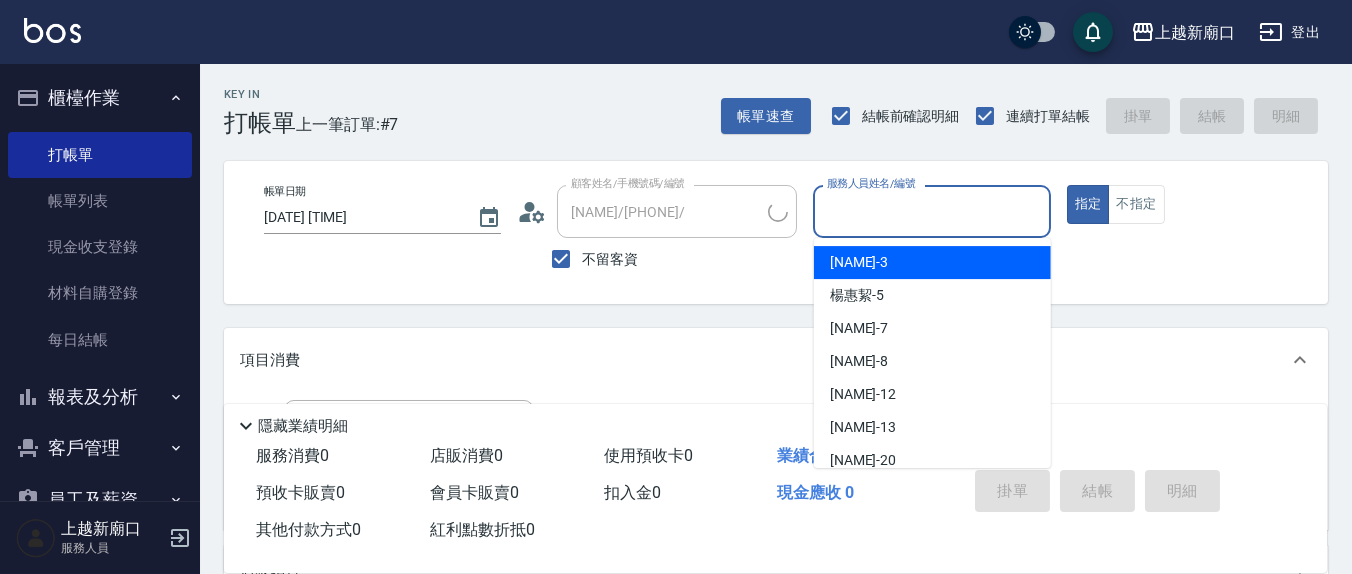 type on "[NAME]/[PHONE]/" 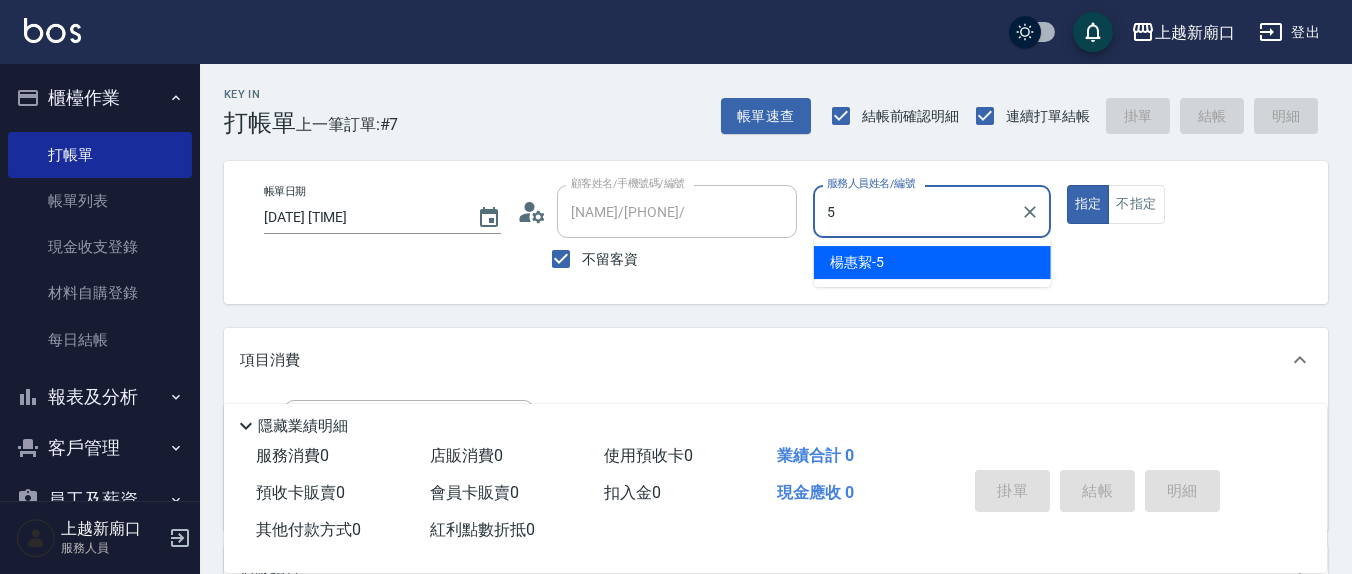 type on "楊惠絜-5" 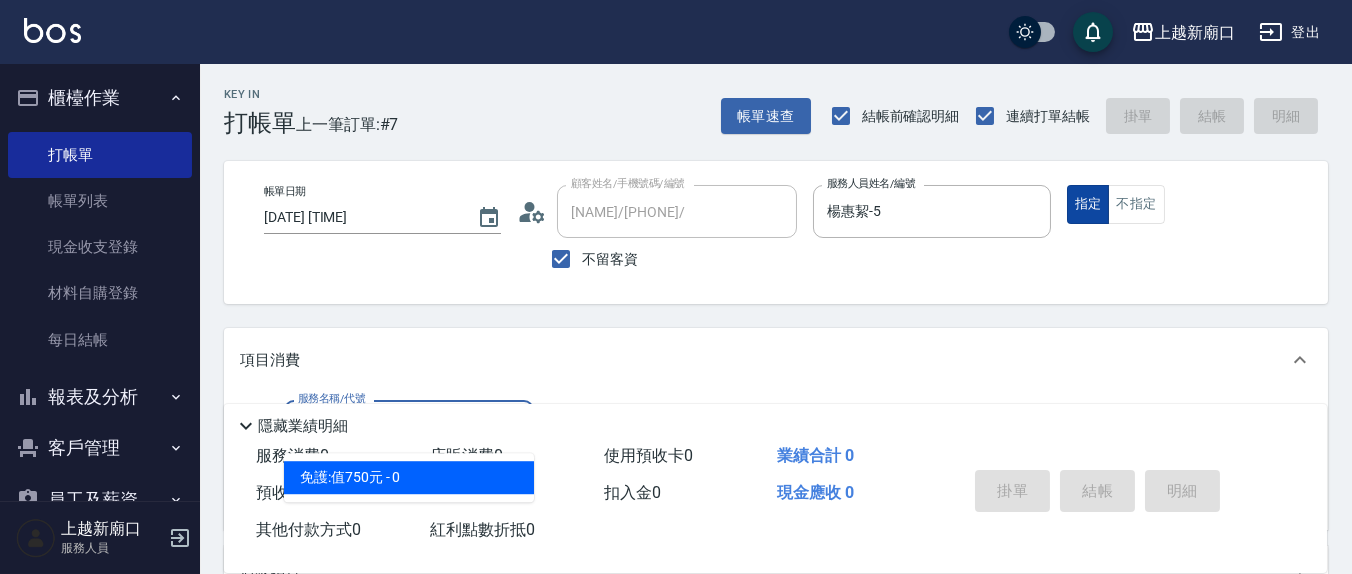 type on "免護:值750元(707)" 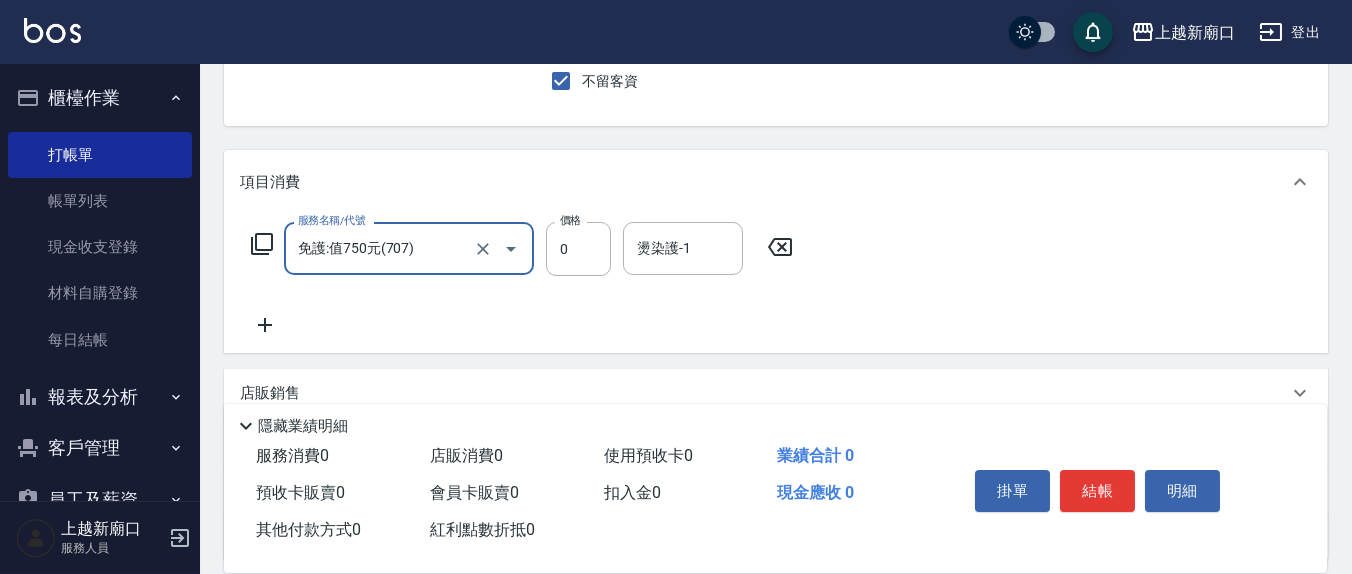 scroll, scrollTop: 208, scrollLeft: 0, axis: vertical 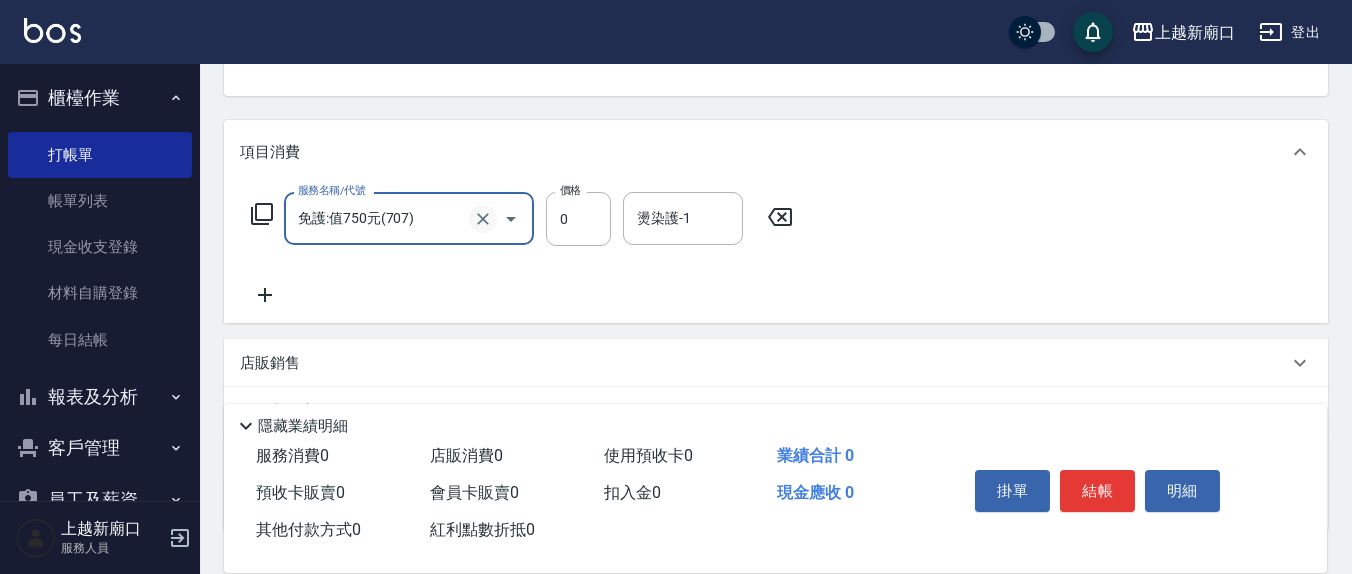 click 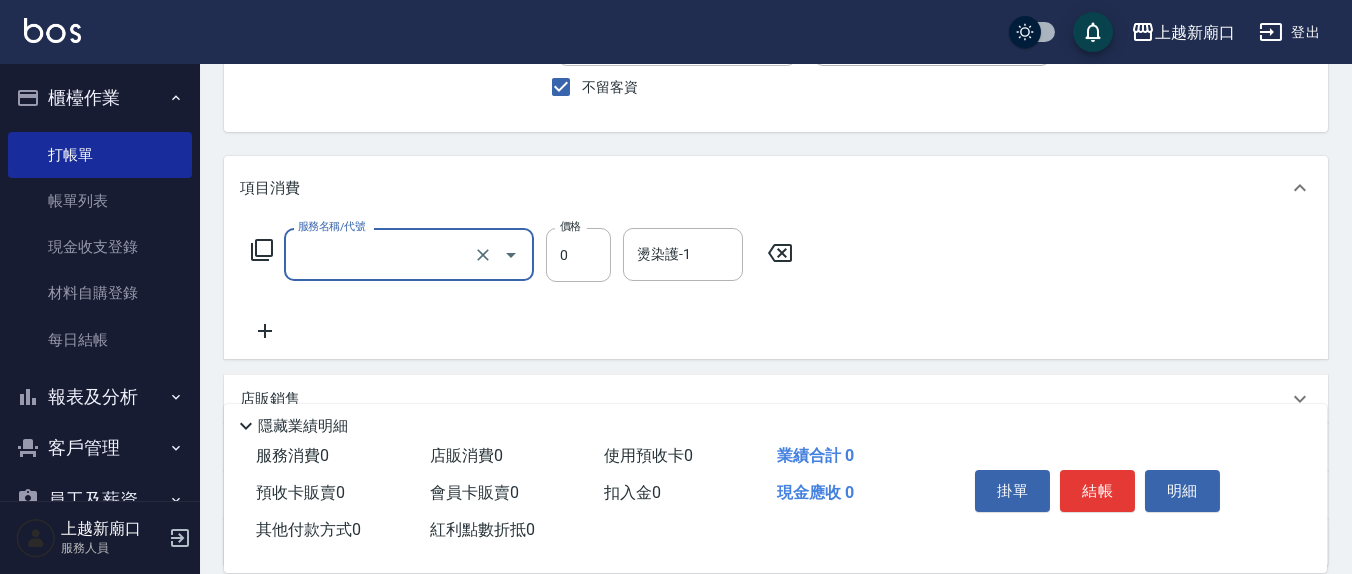 scroll, scrollTop: 208, scrollLeft: 0, axis: vertical 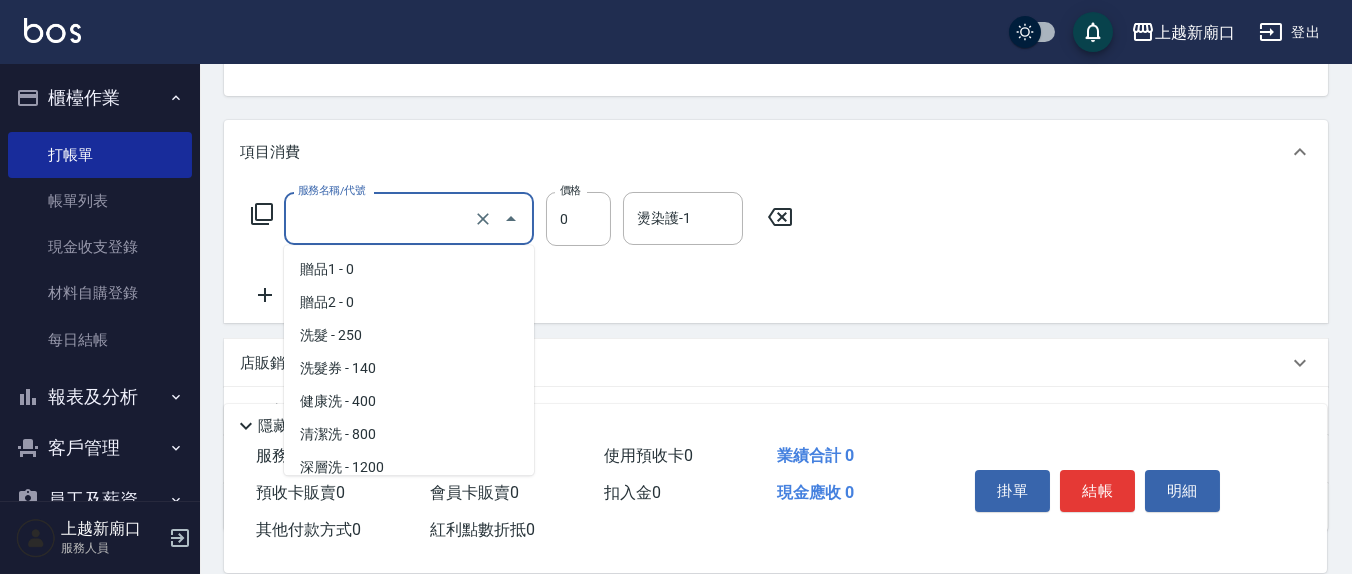 click on "服務名稱/代號" at bounding box center [381, 218] 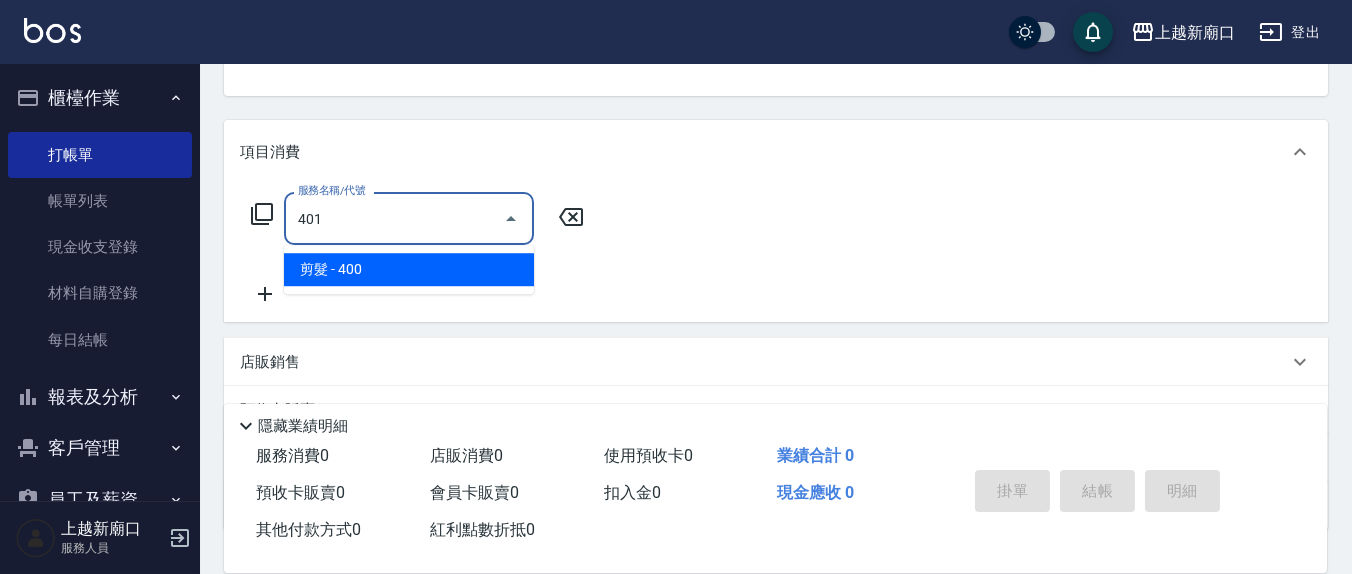 type on "剪髮(401)" 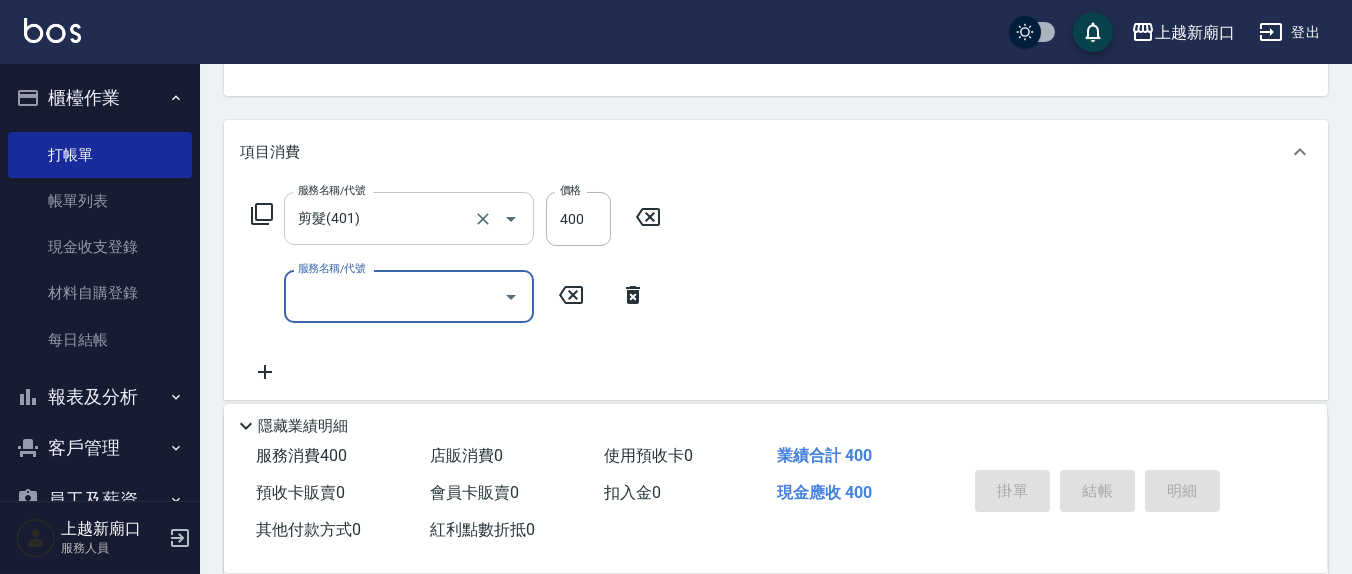 type 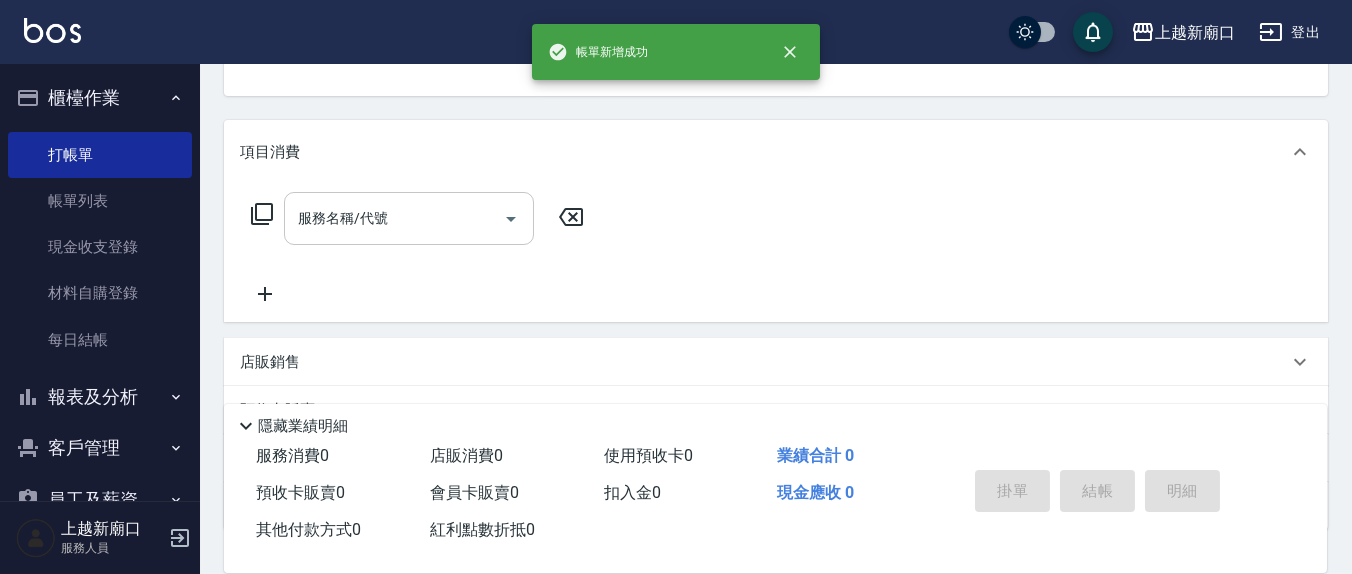 scroll, scrollTop: 193, scrollLeft: 0, axis: vertical 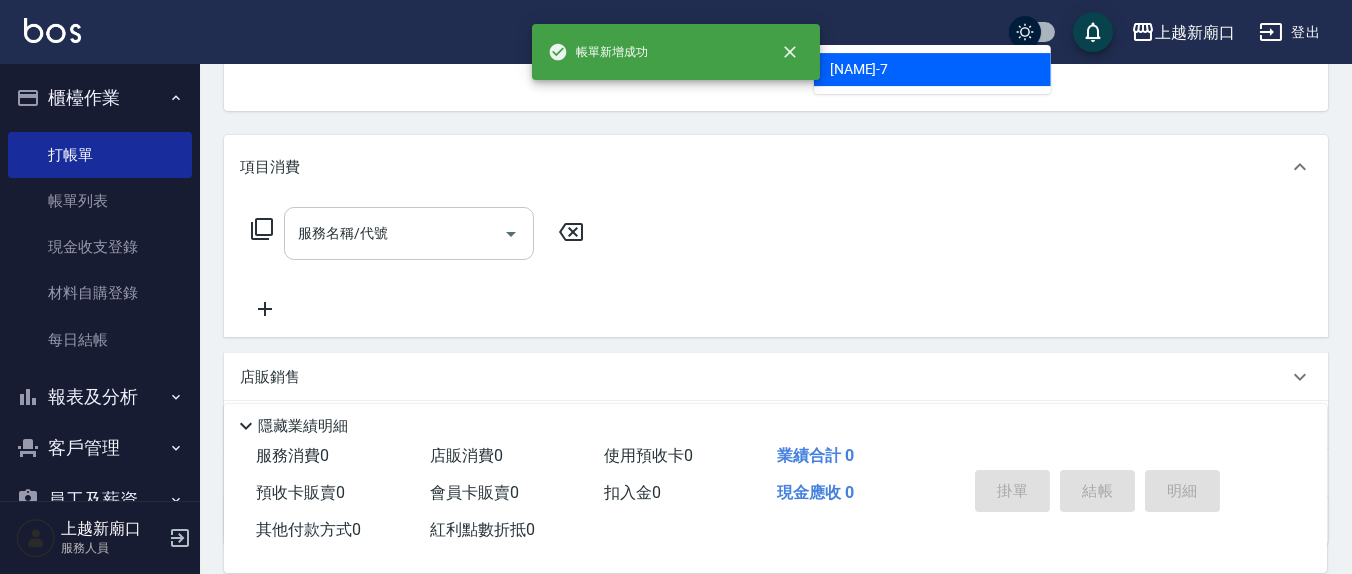 type on "[NAME]-[NUMBER]" 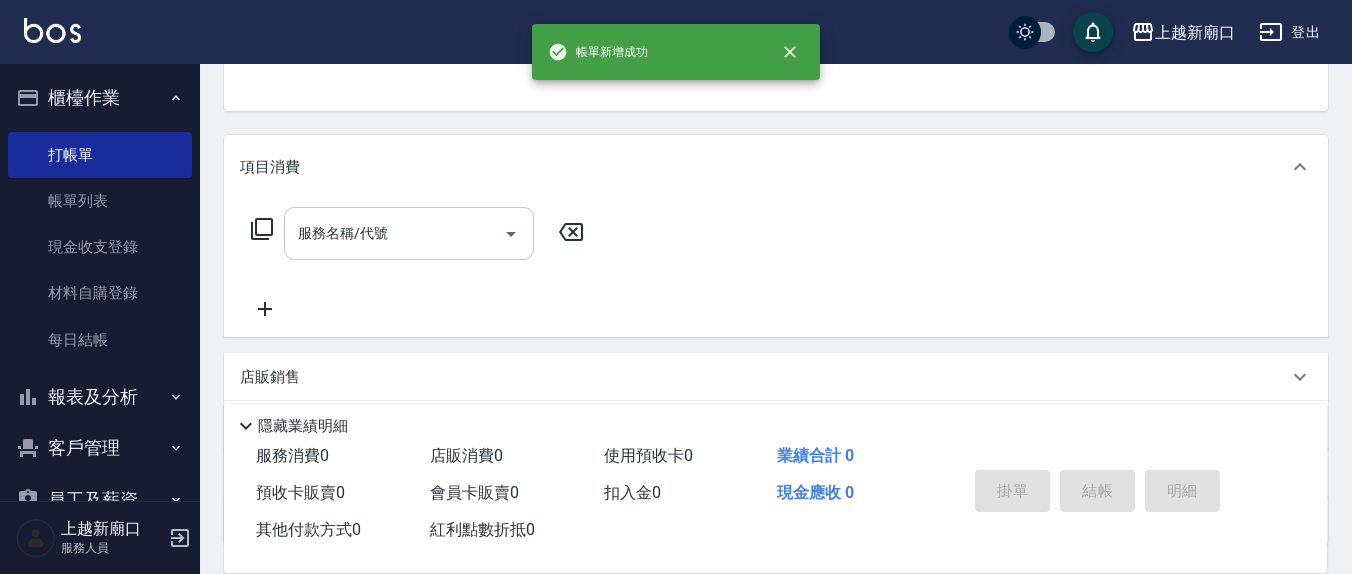 scroll, scrollTop: 185, scrollLeft: 0, axis: vertical 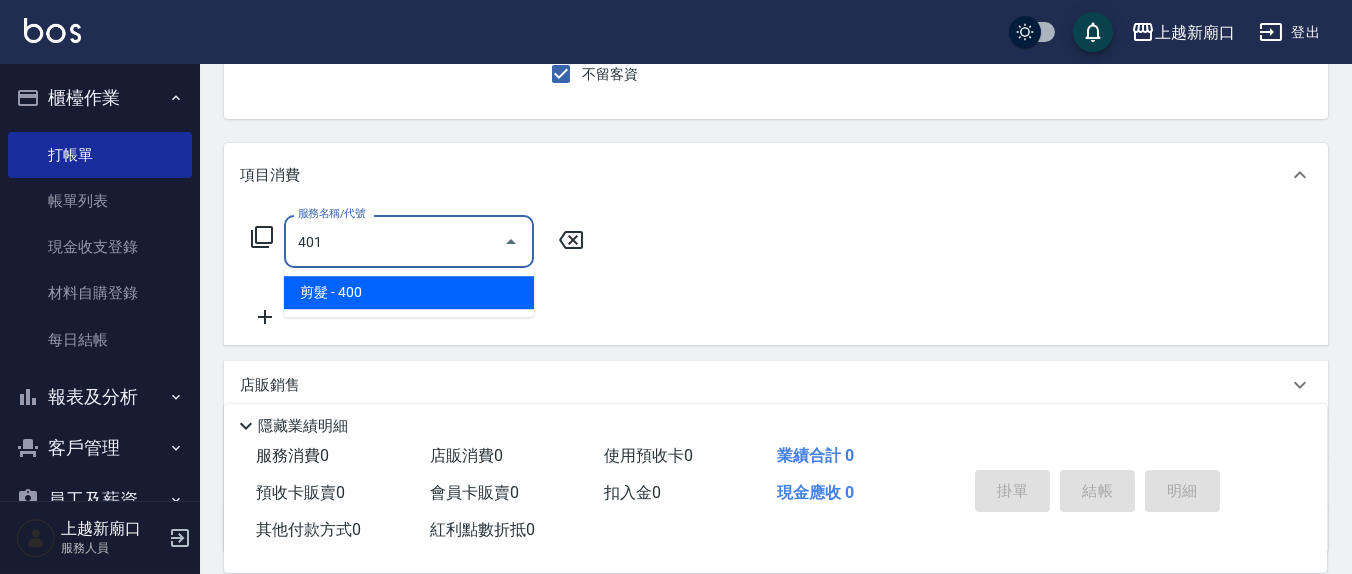 type on "剪髮(401)" 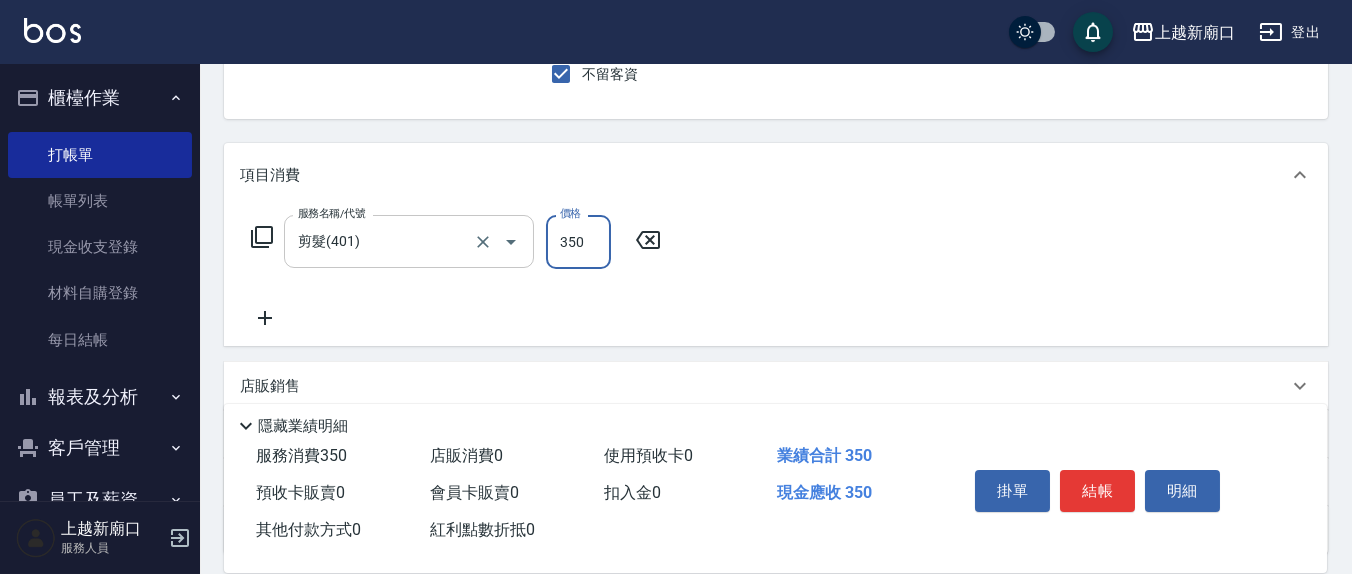type on "350" 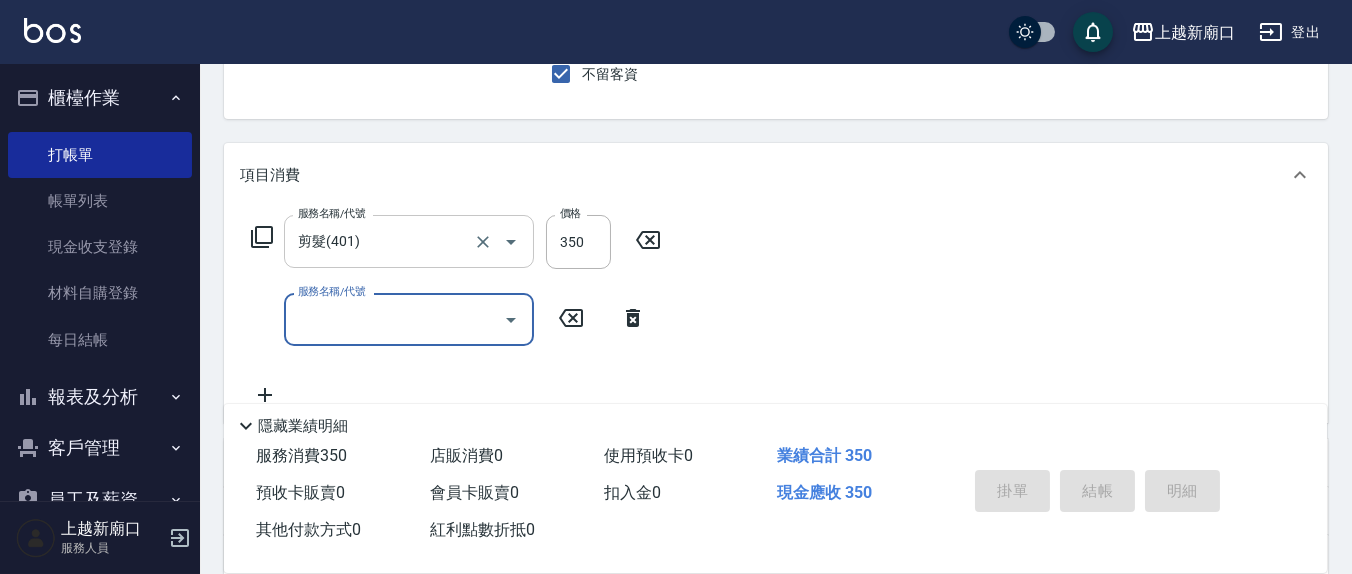 type 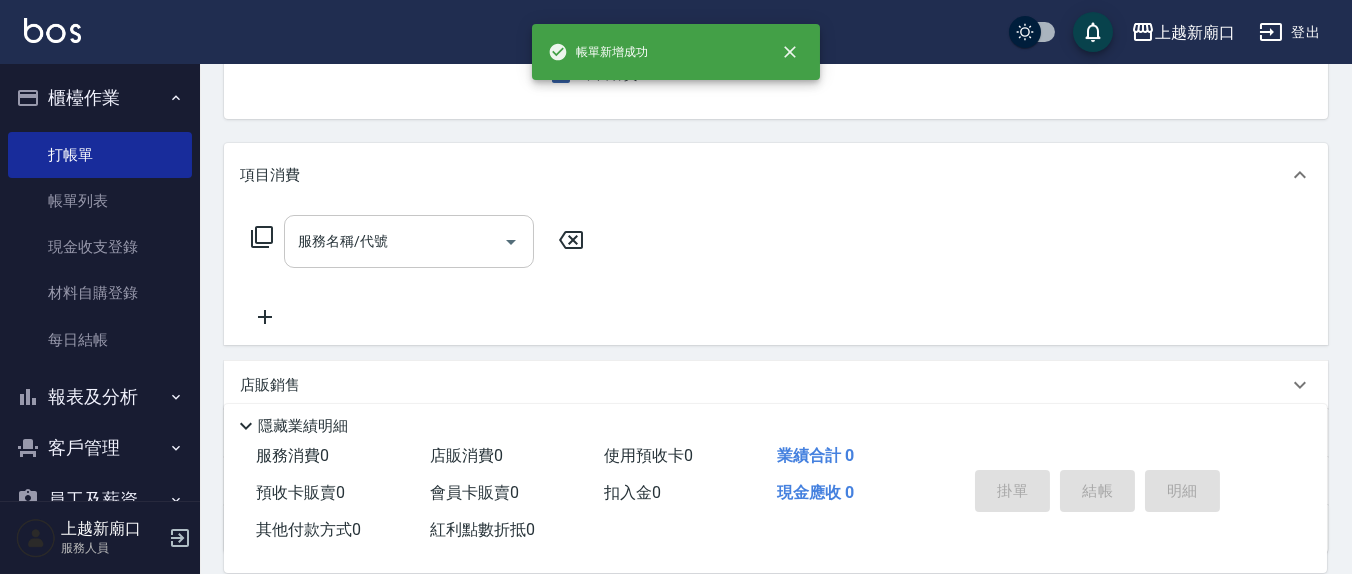 scroll, scrollTop: 0, scrollLeft: 0, axis: both 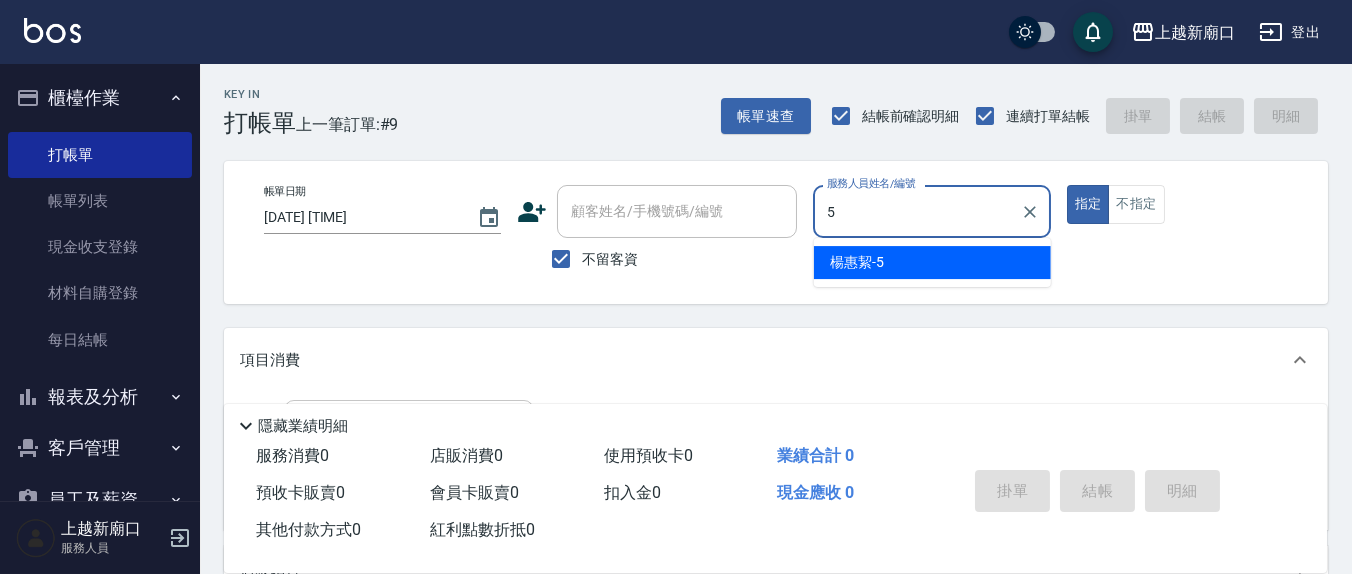 type on "楊惠絜-5" 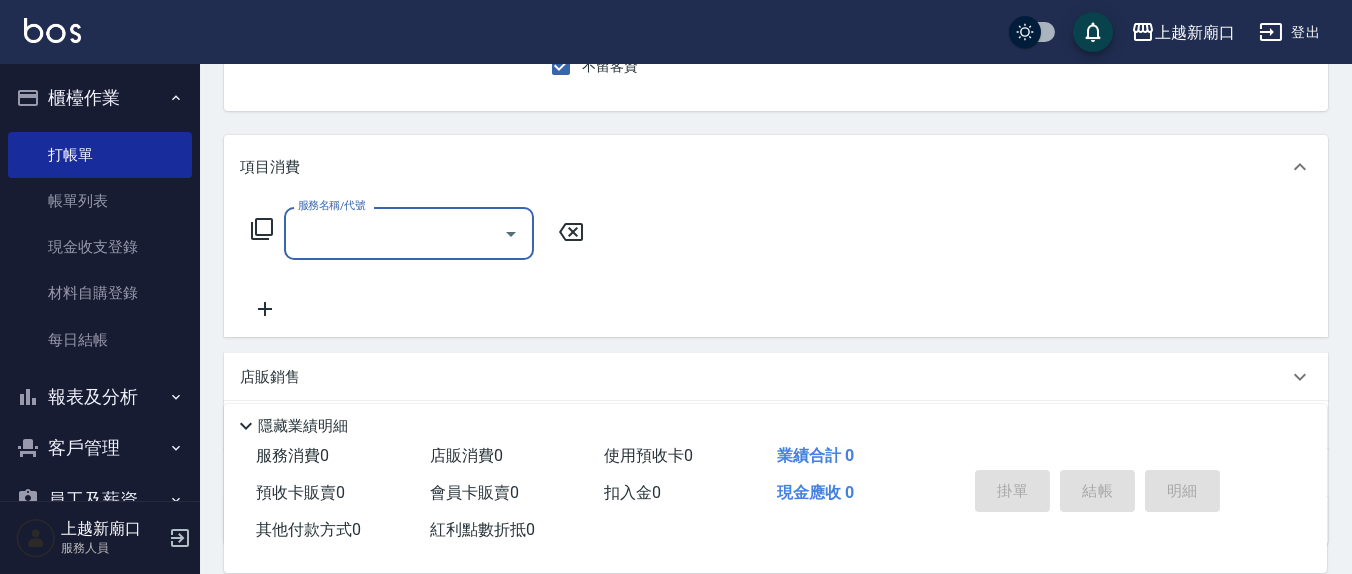 scroll, scrollTop: 208, scrollLeft: 0, axis: vertical 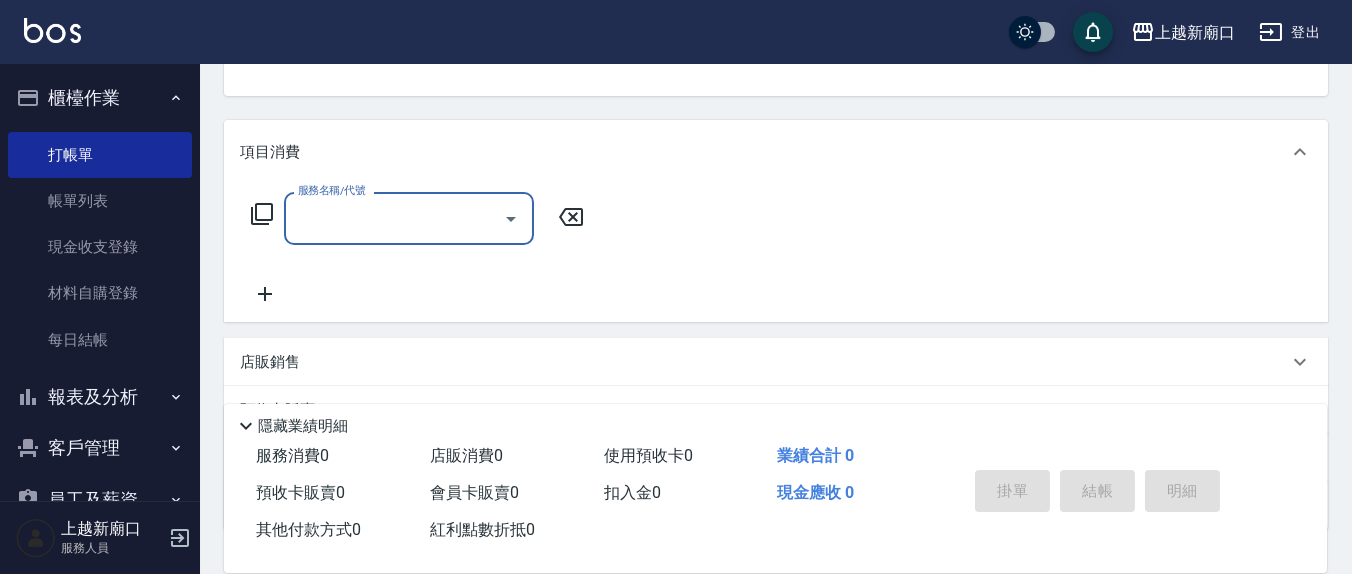 click on "服務名稱/代號" at bounding box center (394, 218) 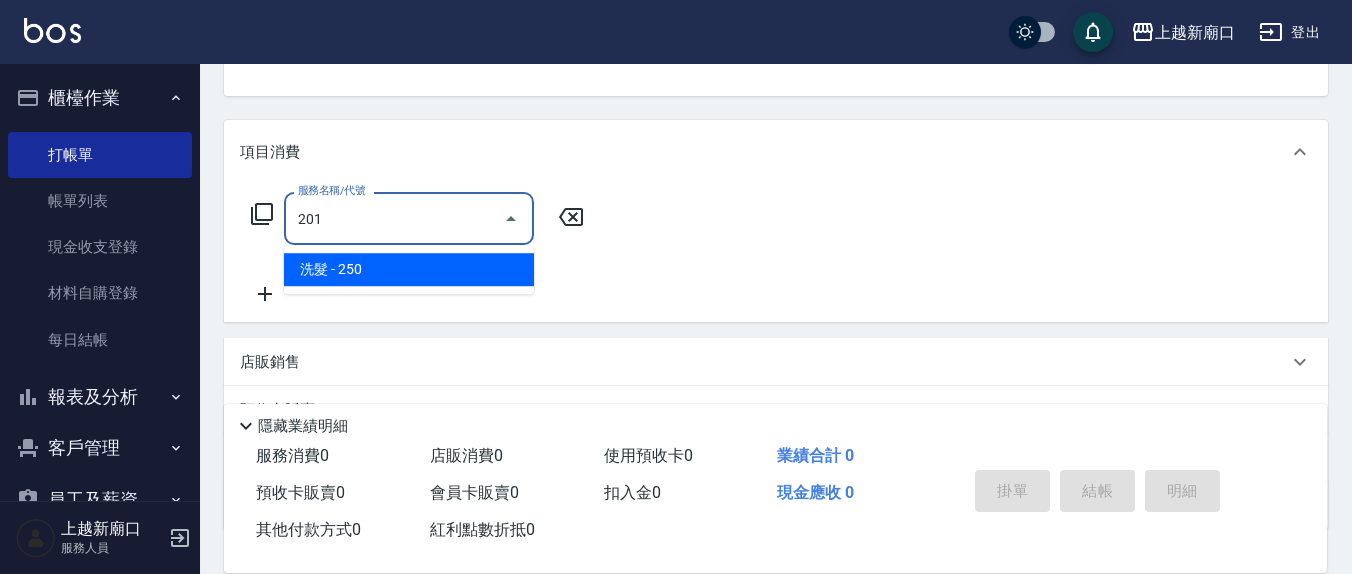 type on "洗髮(201)" 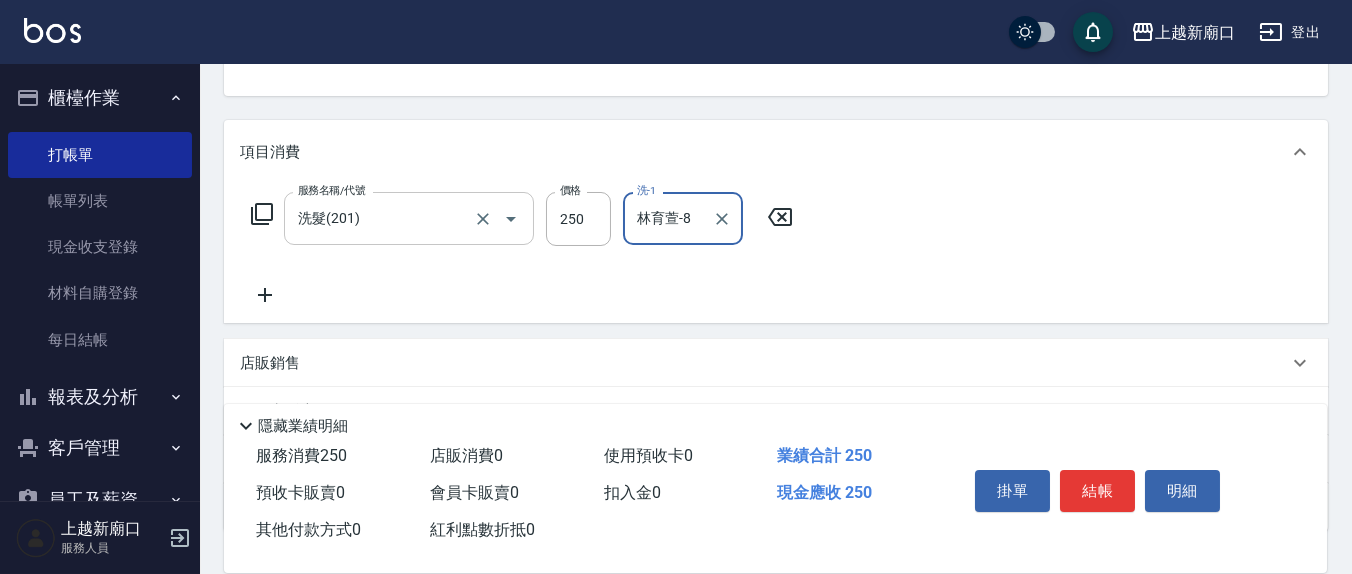 type on "林育萱-8" 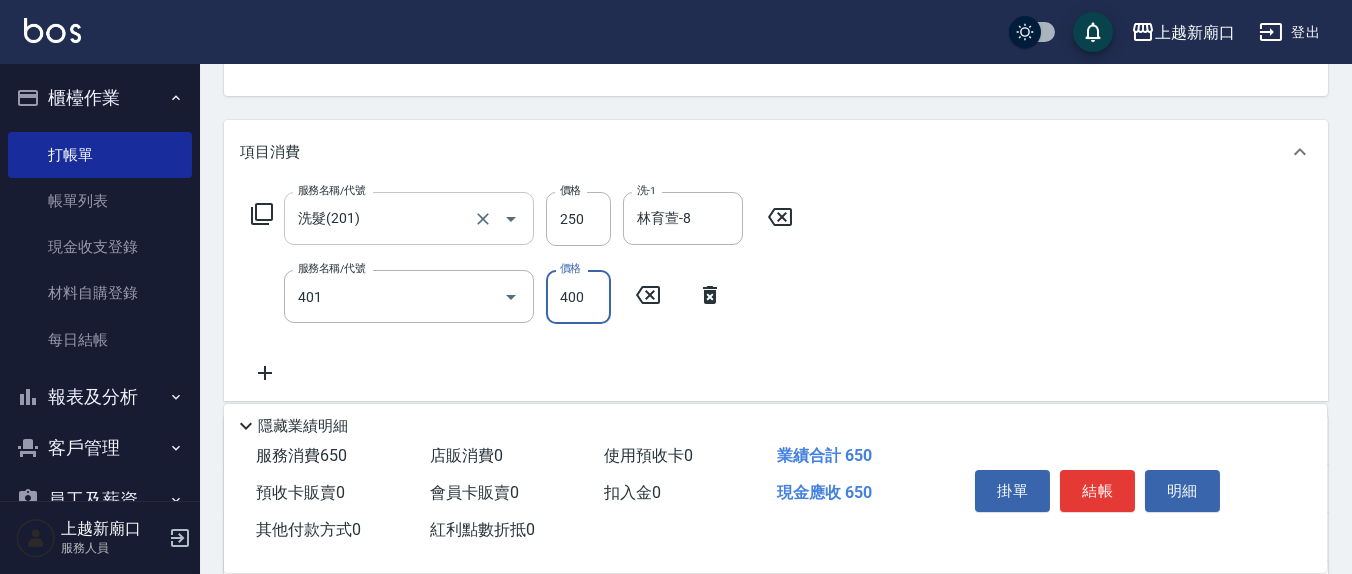 type on "剪髮(401)" 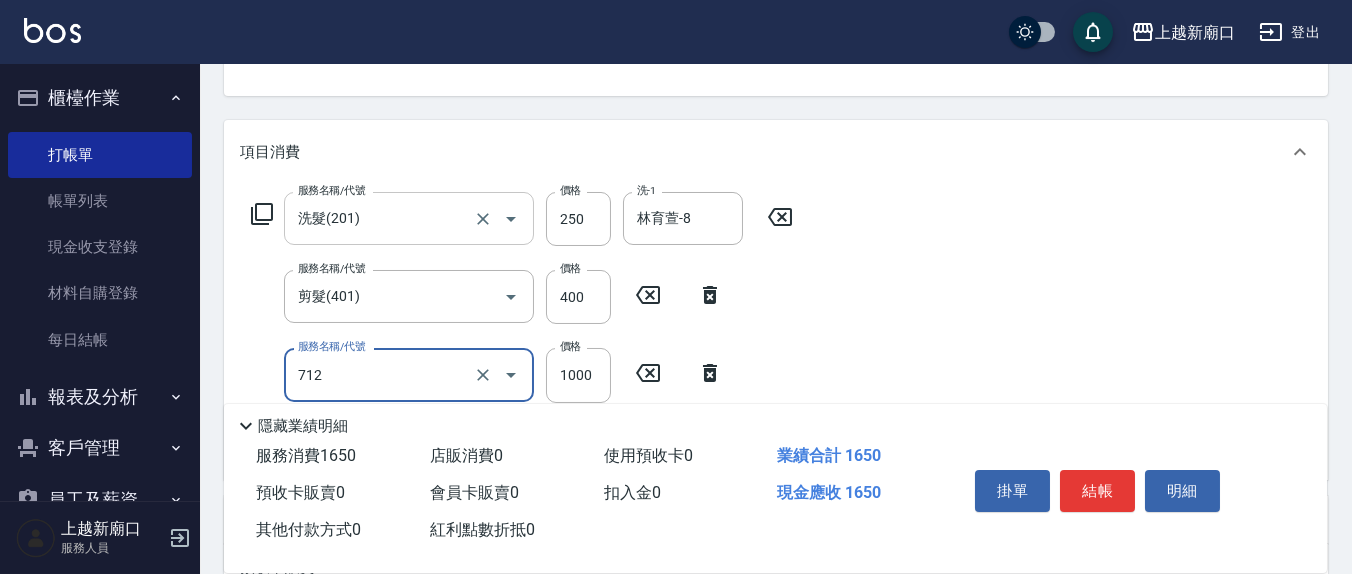 type on "伊蘭洋甘菊1000(712)" 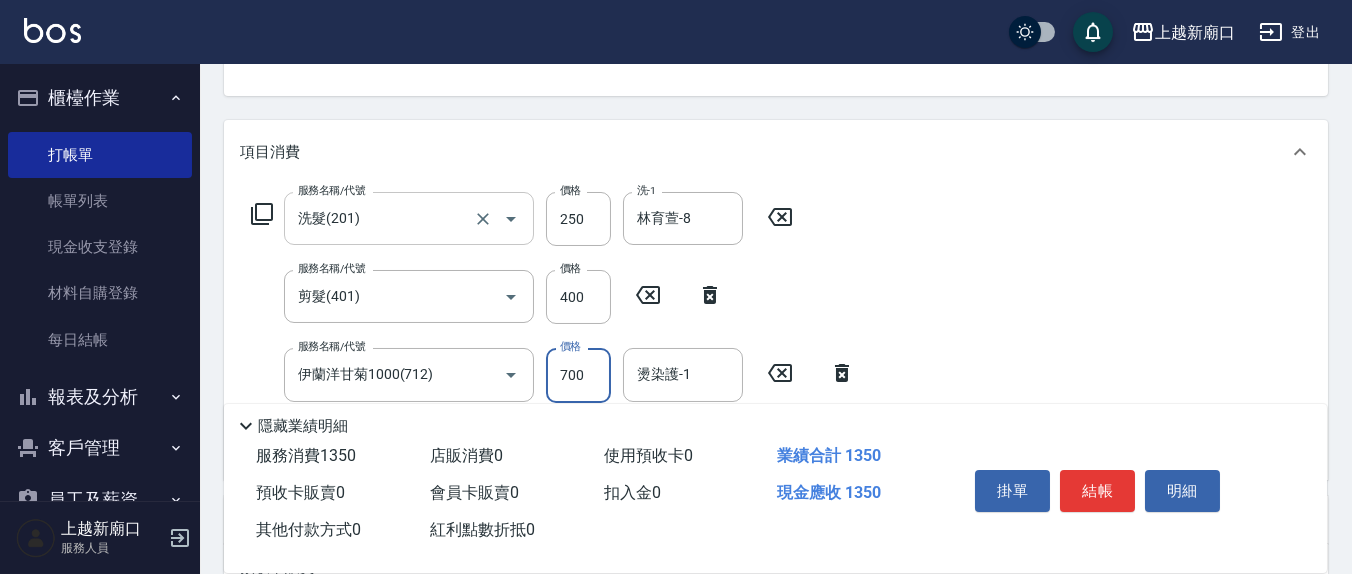 type on "700" 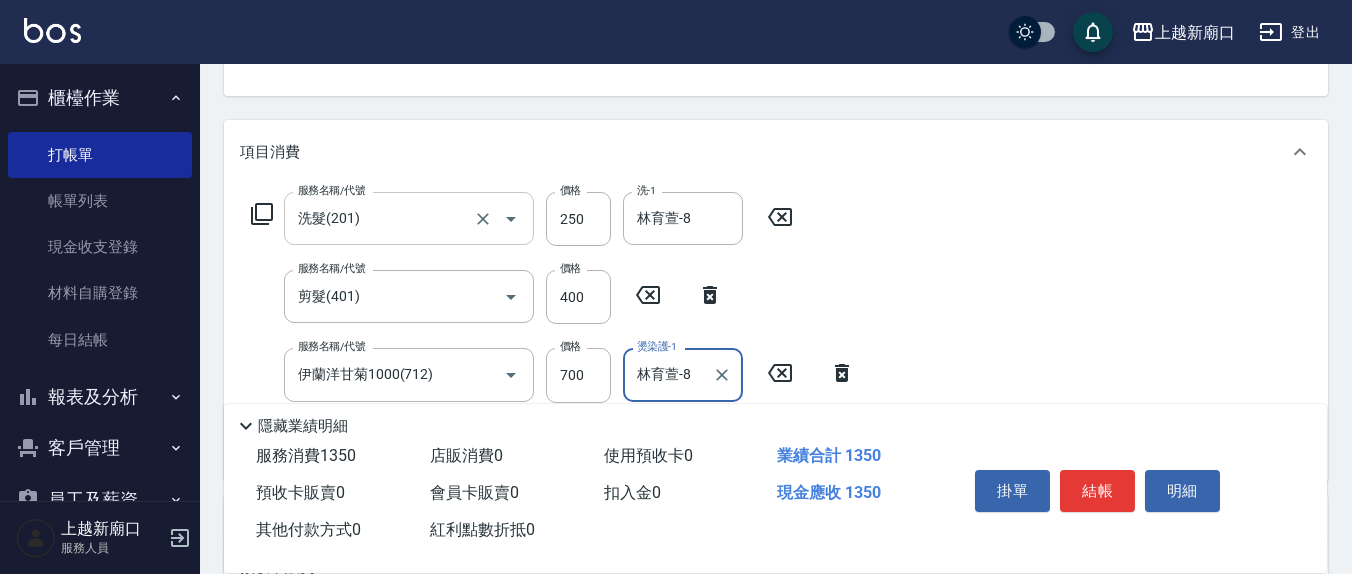 type on "林育萱-8" 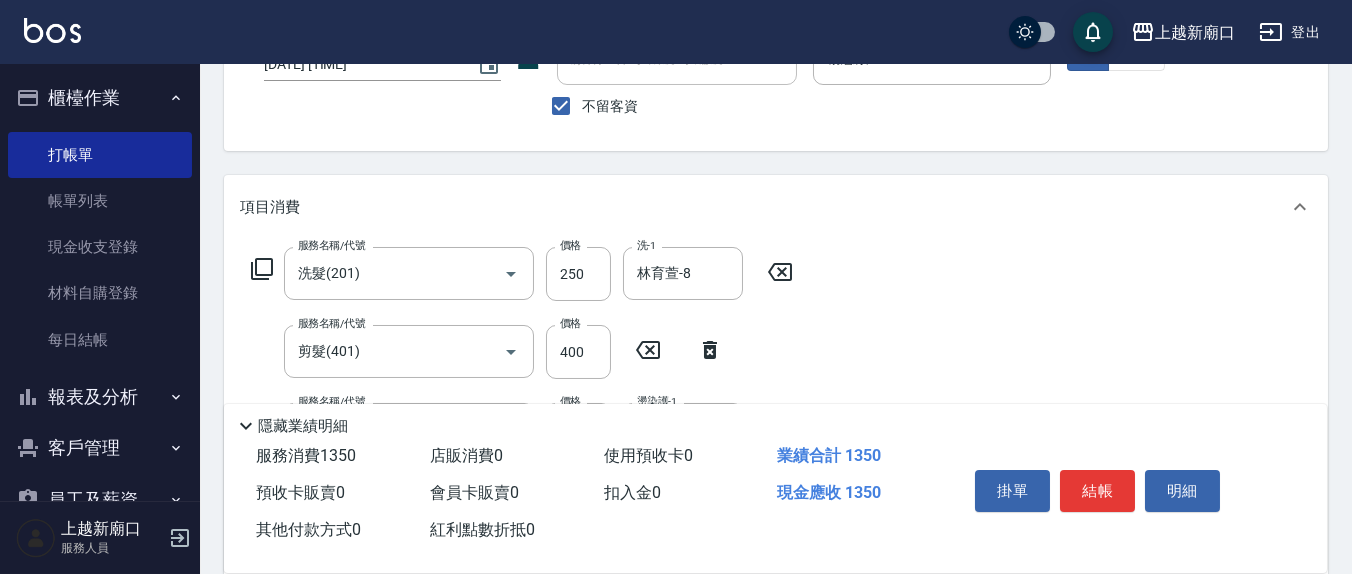scroll, scrollTop: 0, scrollLeft: 0, axis: both 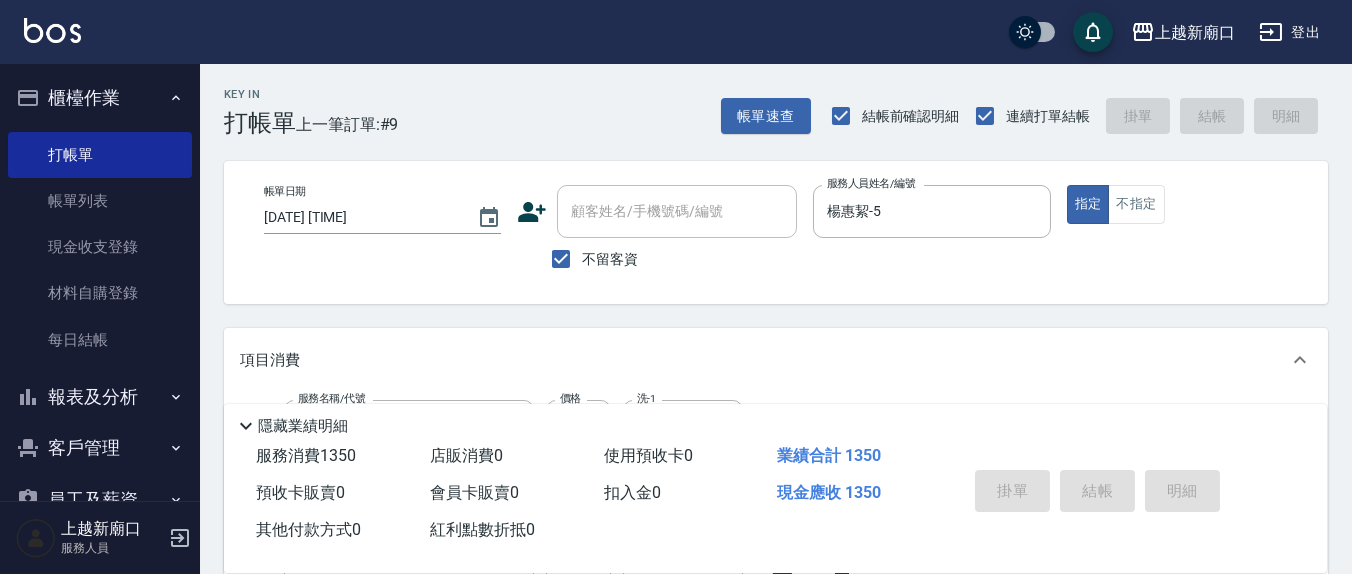 type on "2025/08/09 15:37" 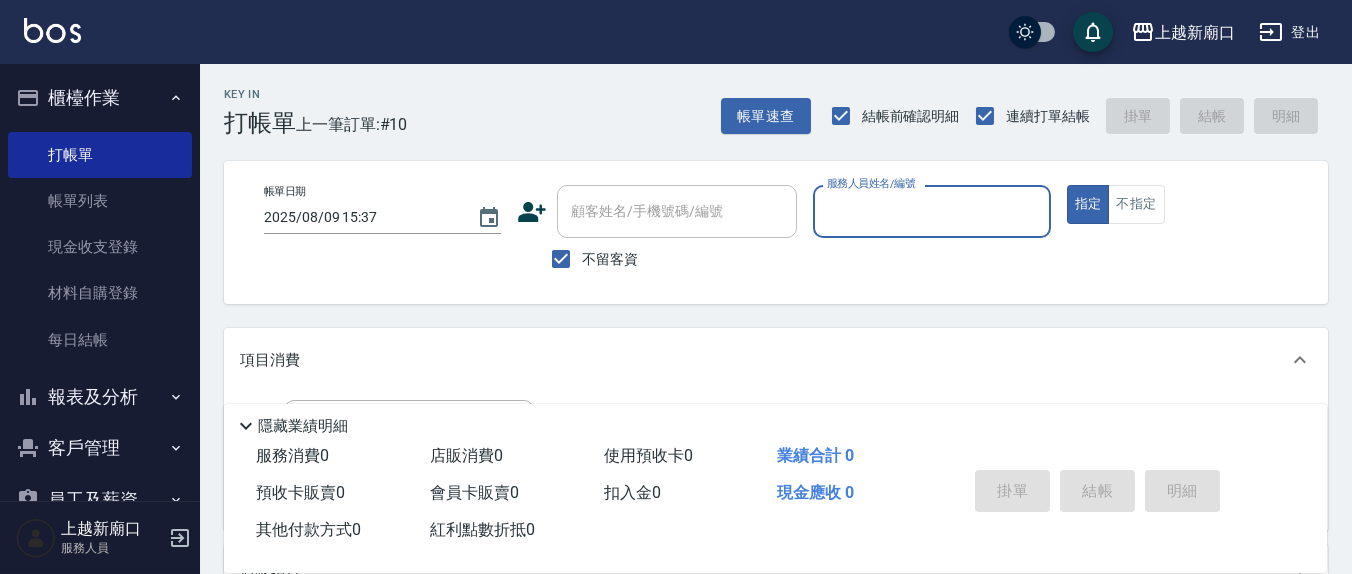 click on "指定" at bounding box center [1088, 204] 